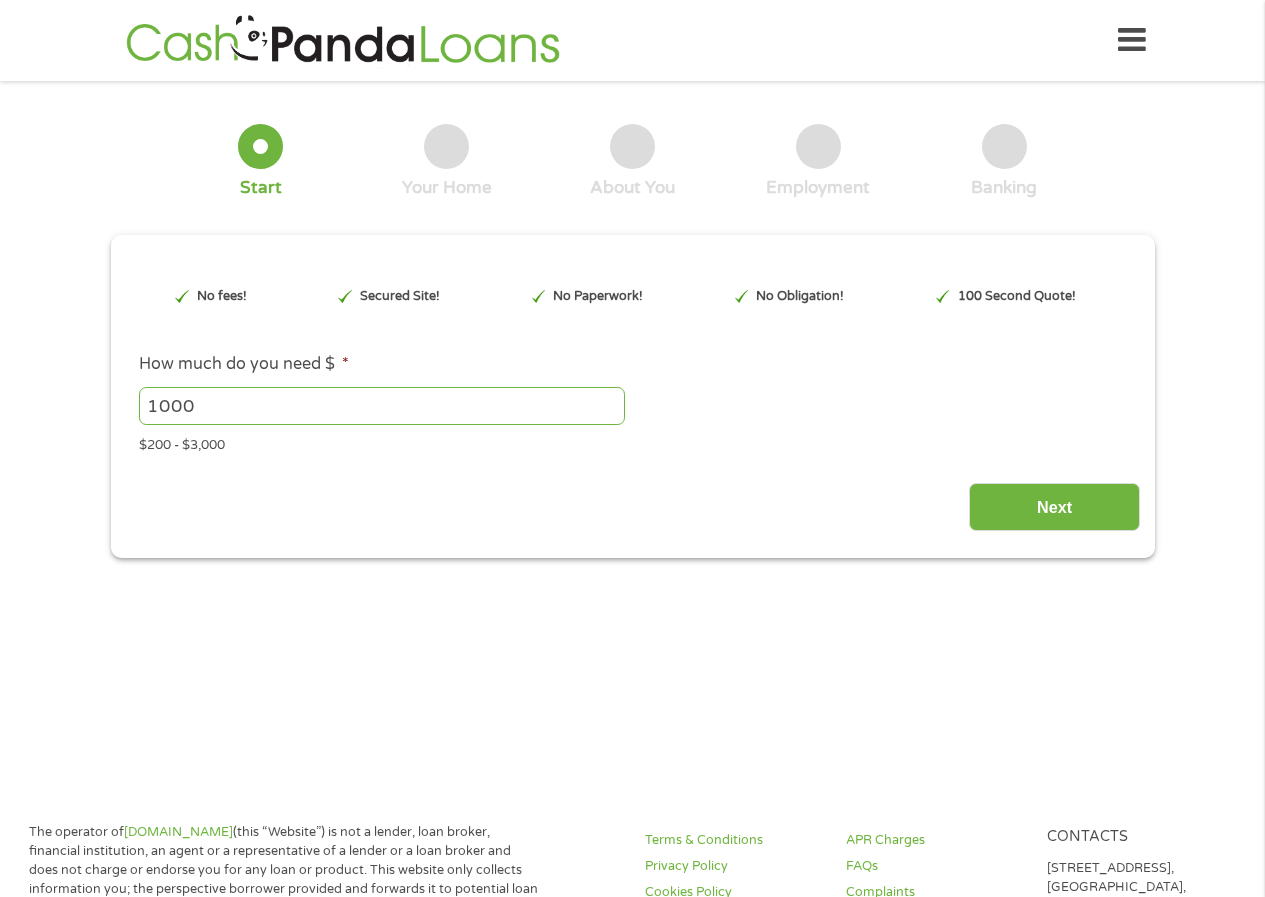 scroll, scrollTop: 0, scrollLeft: 0, axis: both 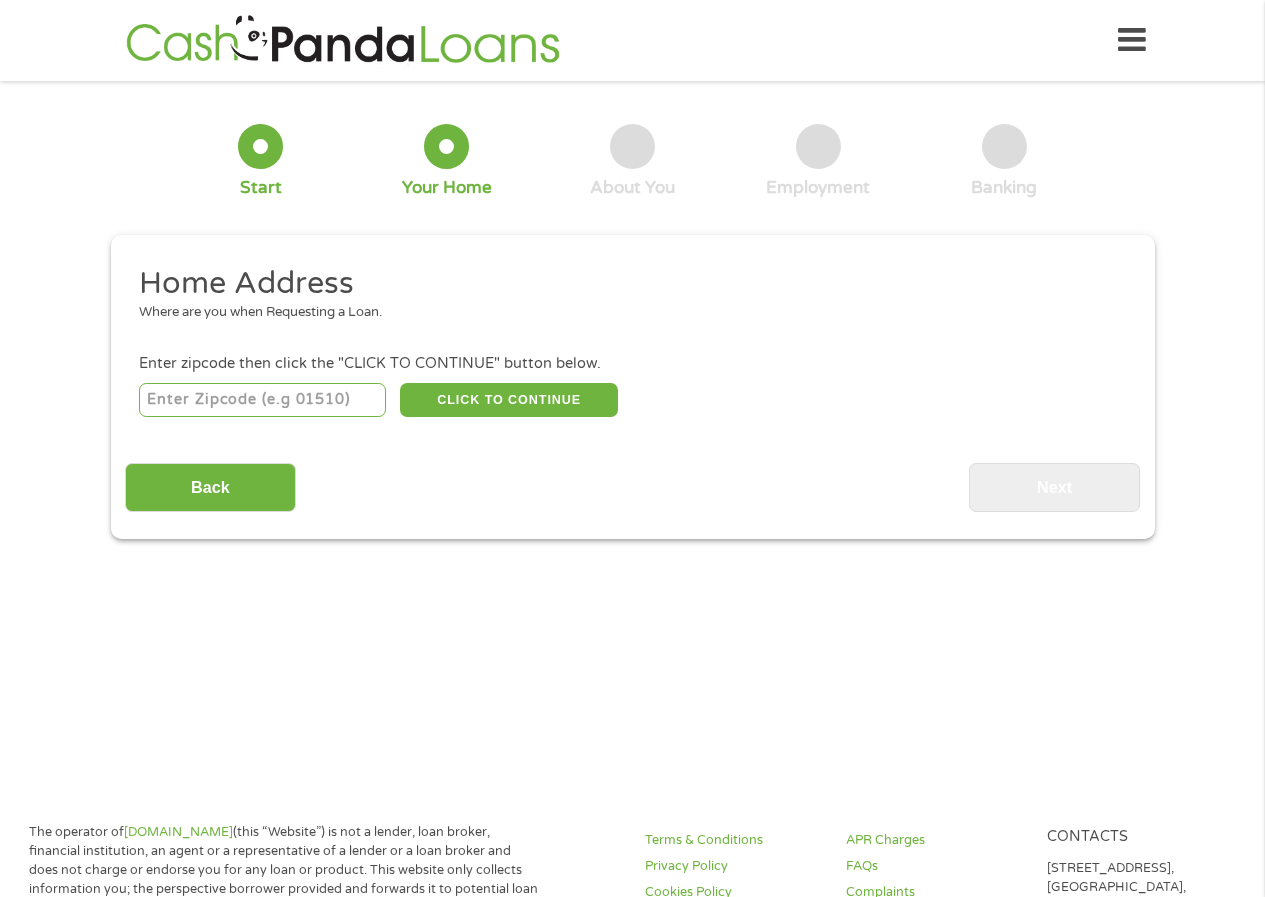 click at bounding box center [262, 400] 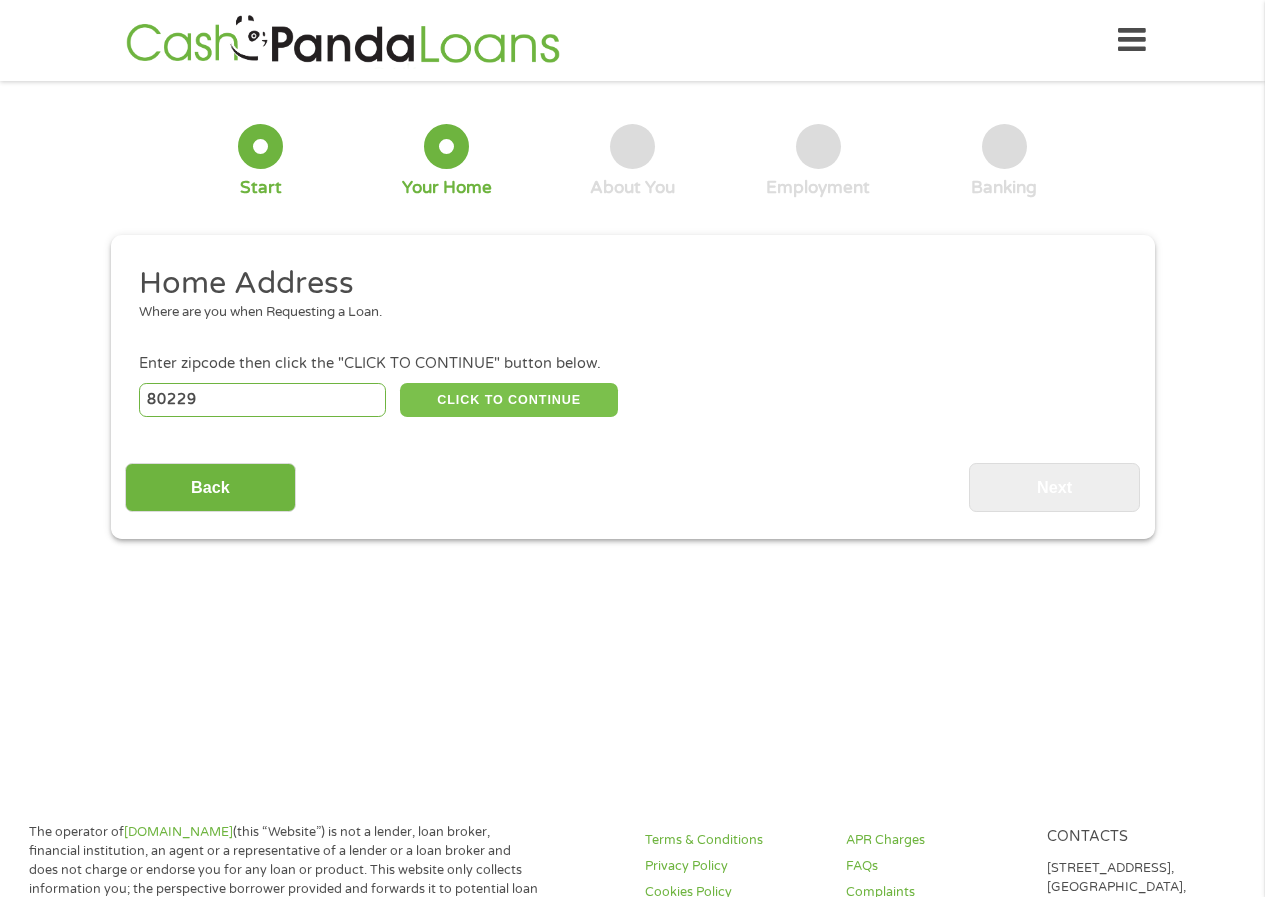 type on "80229" 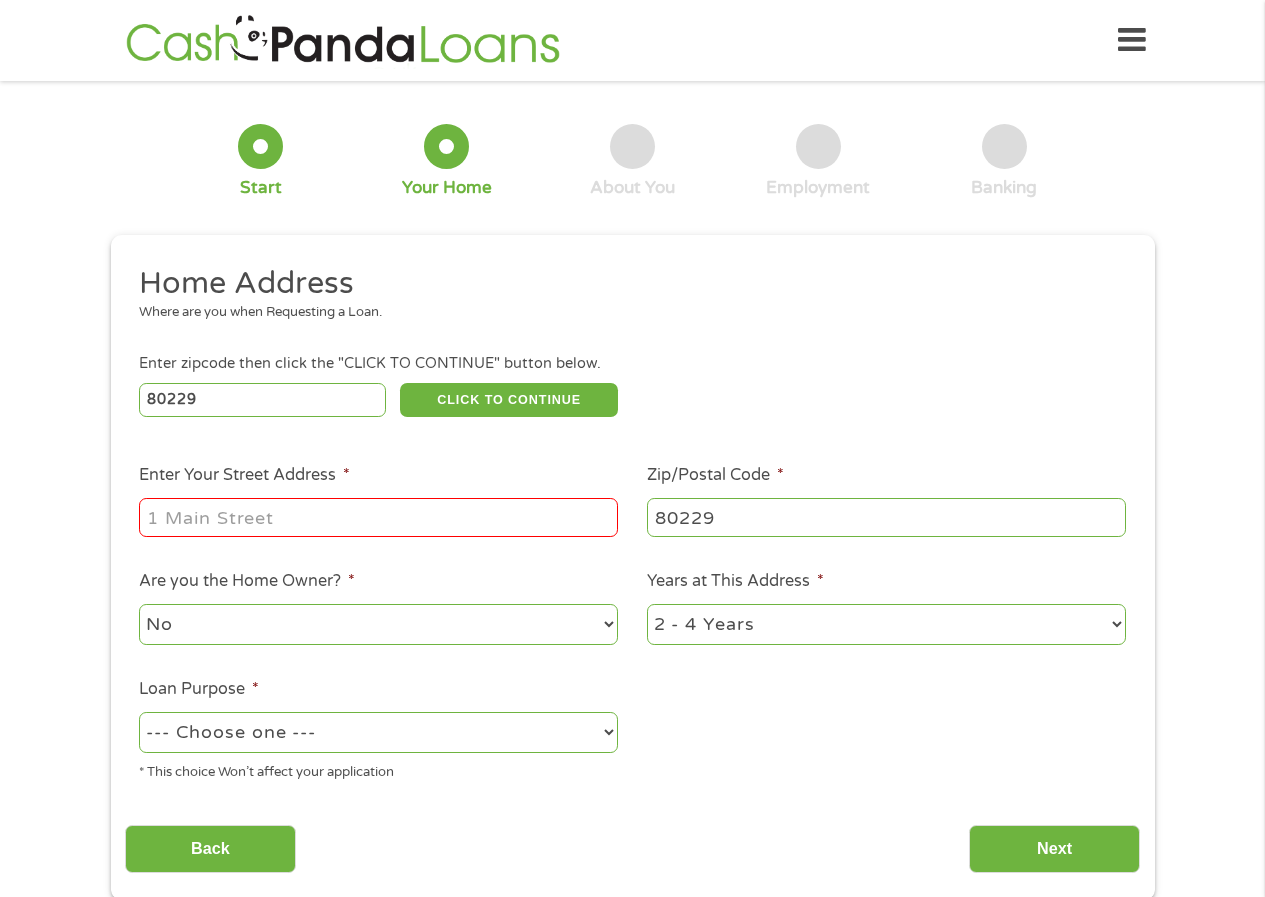 click on "Enter Your Street Address *" at bounding box center [378, 517] 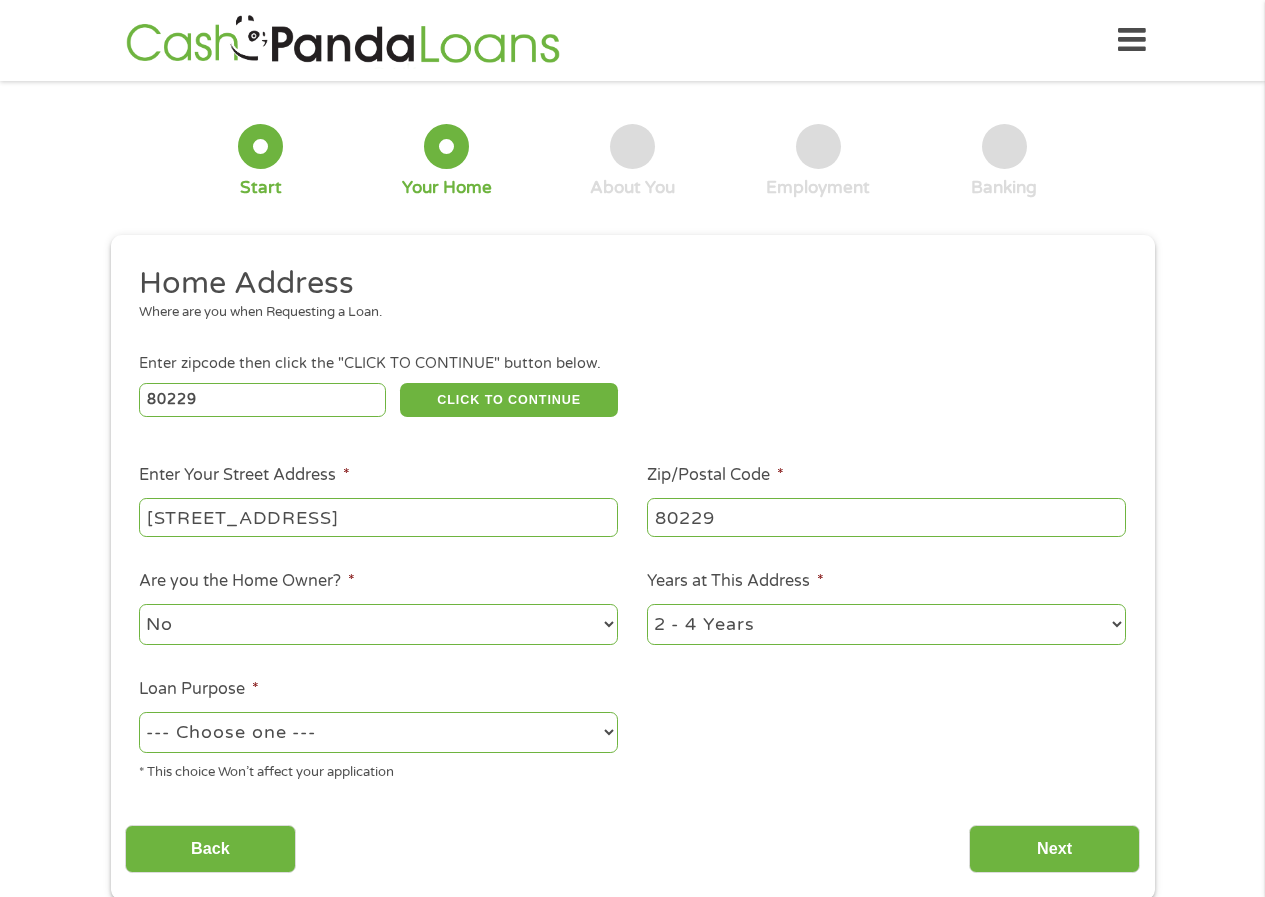 type on "[STREET_ADDRESS]" 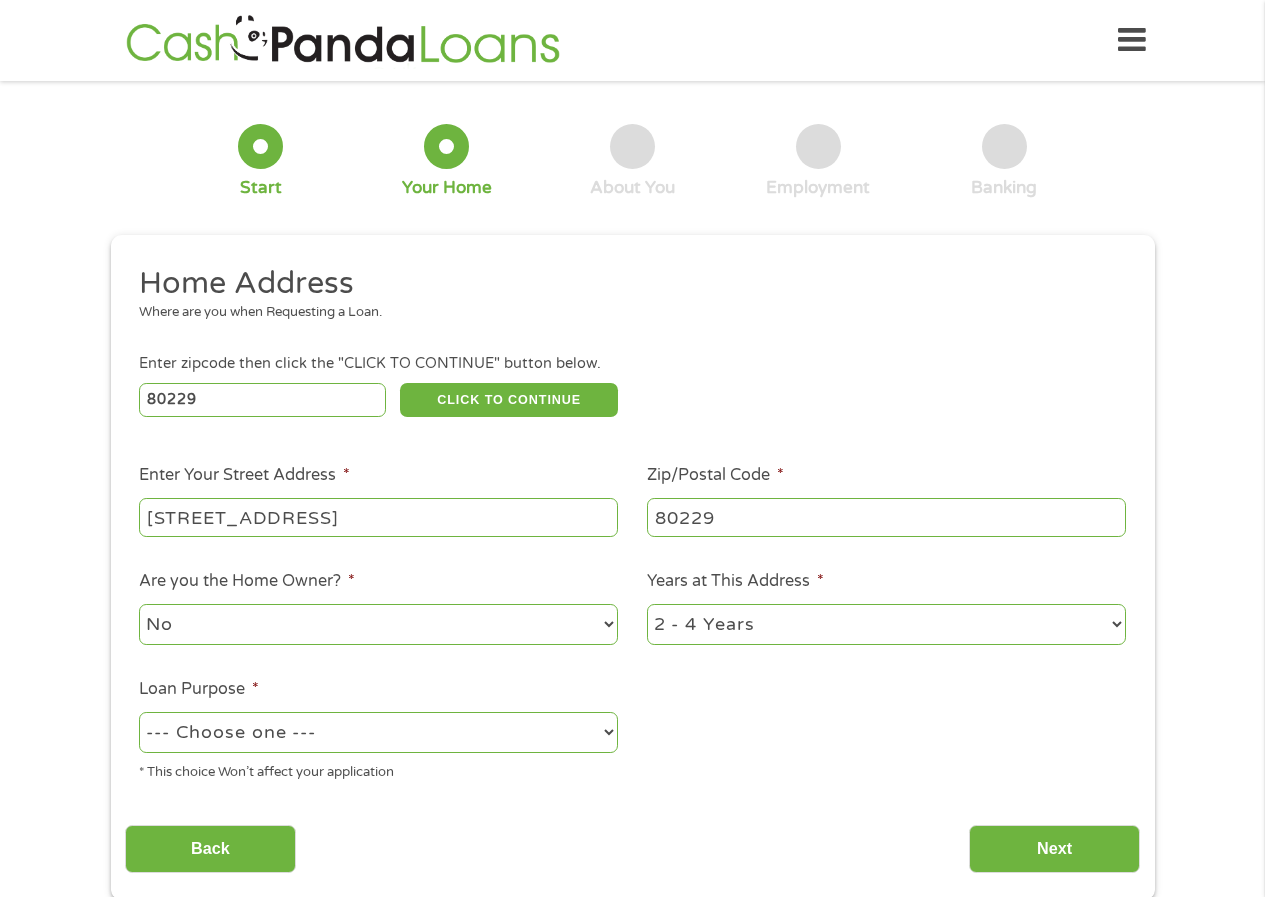 click on "1 Year or less 1 - 2 Years 2 - 4 Years Over 4 Years" at bounding box center (886, 624) 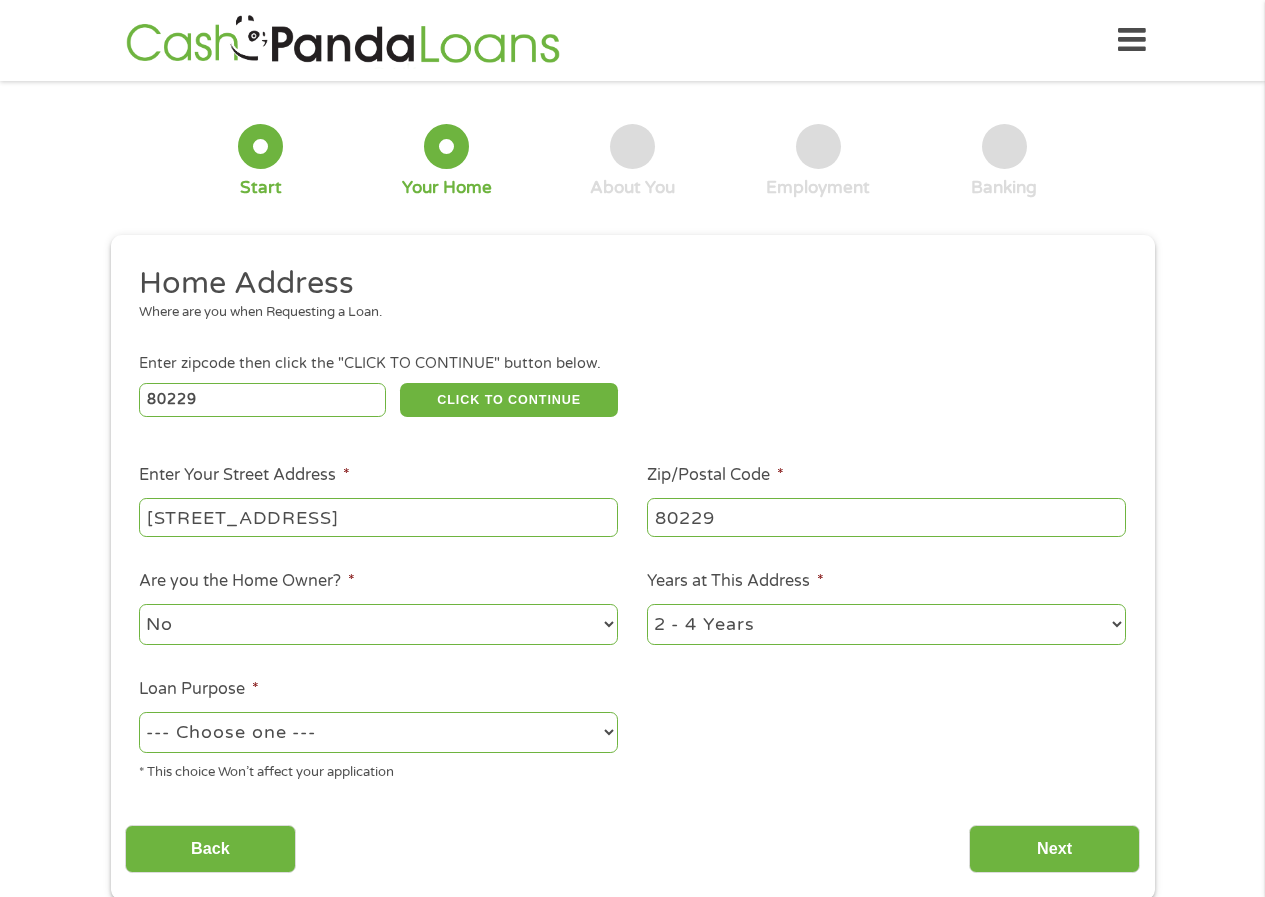 select on "60months" 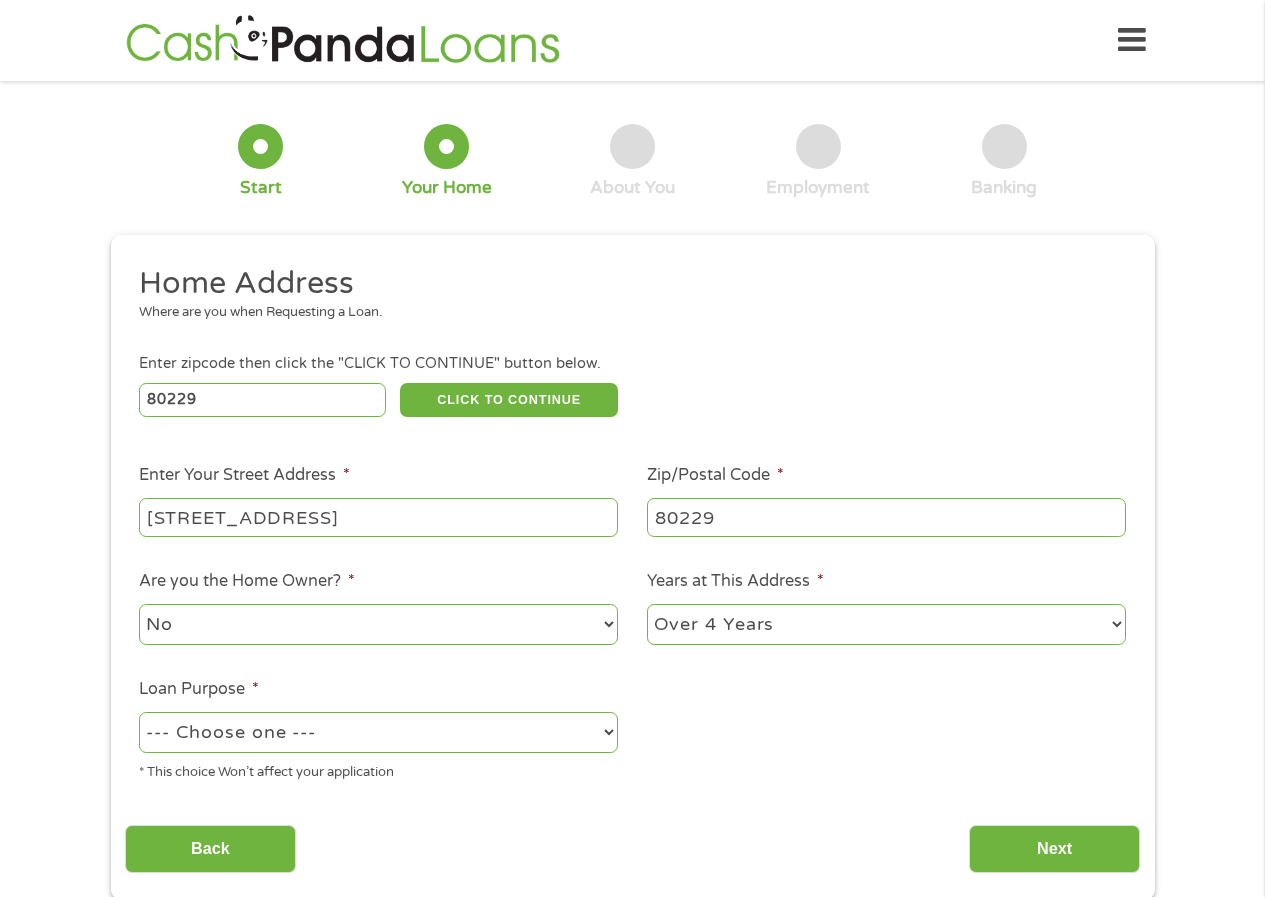 click on "--- Choose one --- Pay Bills Debt Consolidation Home Improvement Major Purchase Car Loan Short Term Cash Medical Expenses Other" at bounding box center [378, 732] 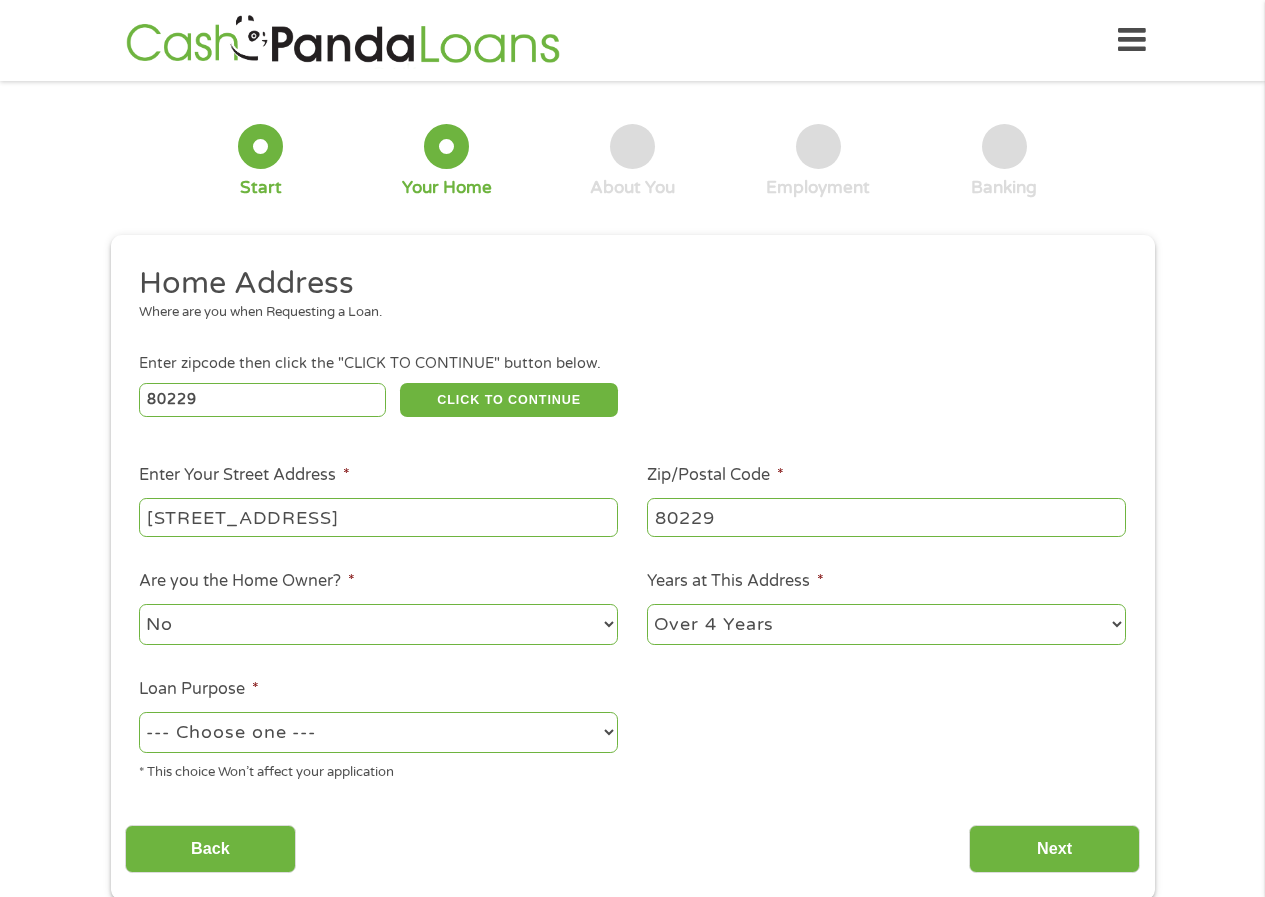 select on "paybills" 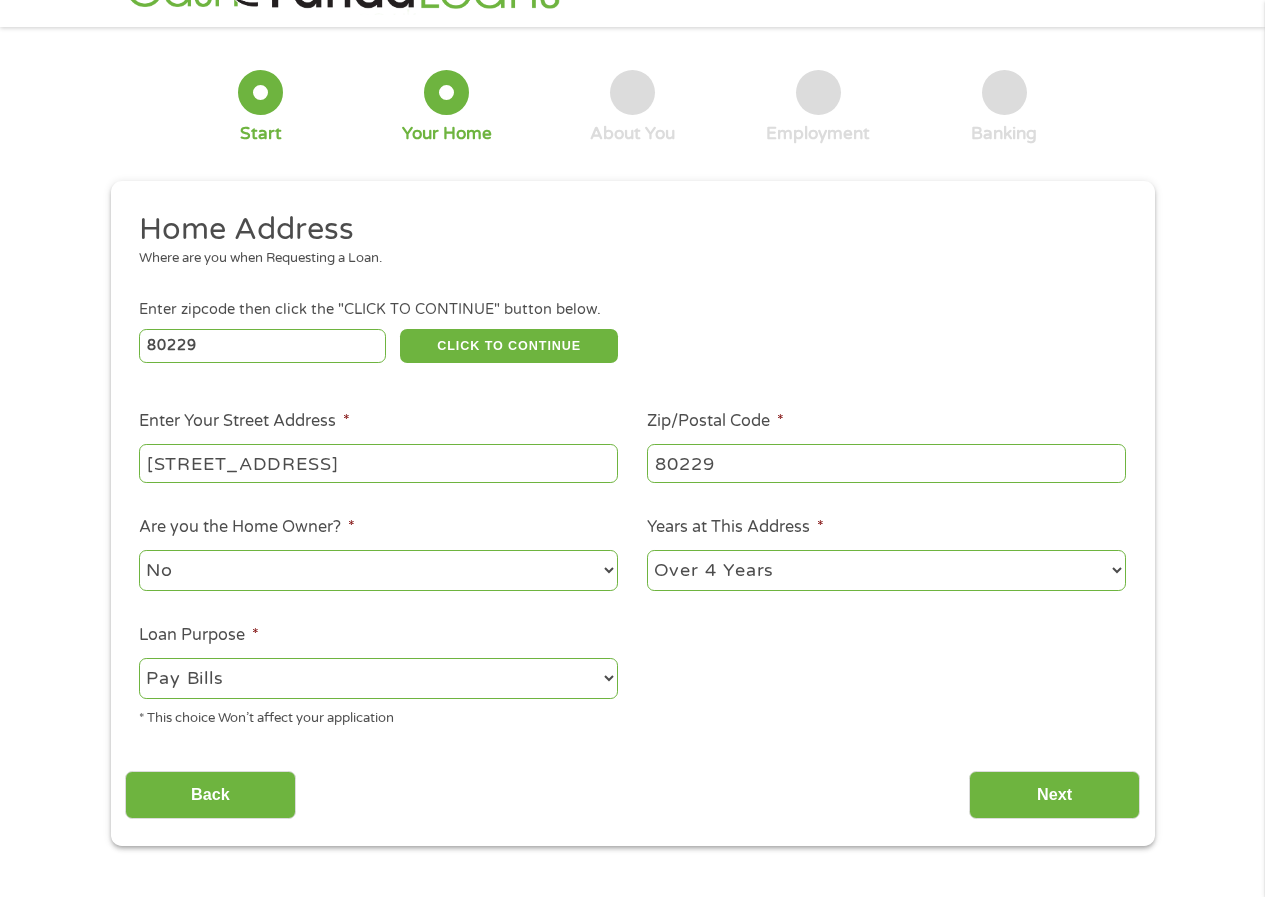 scroll, scrollTop: 100, scrollLeft: 0, axis: vertical 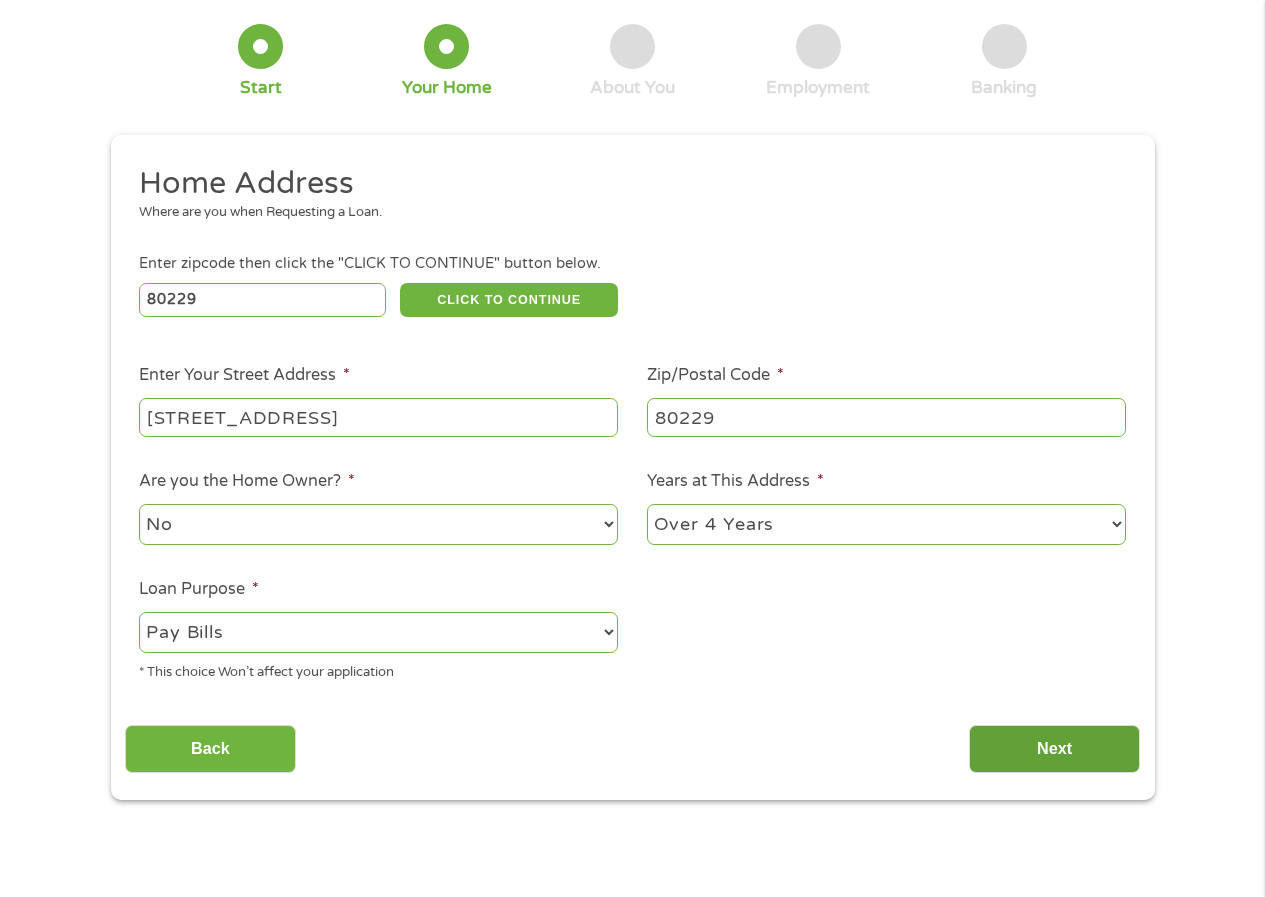 click on "Next" at bounding box center (1054, 749) 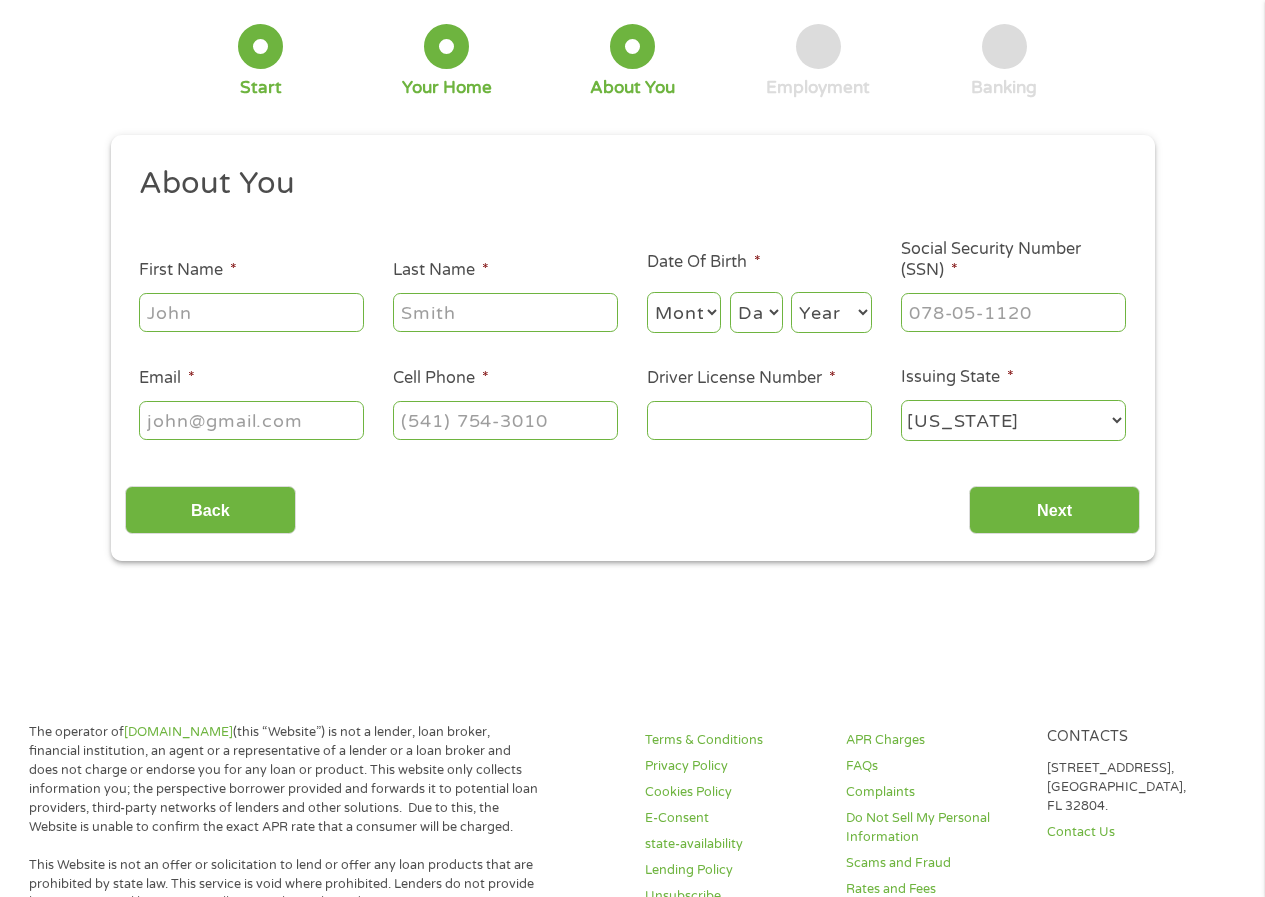 scroll, scrollTop: 8, scrollLeft: 8, axis: both 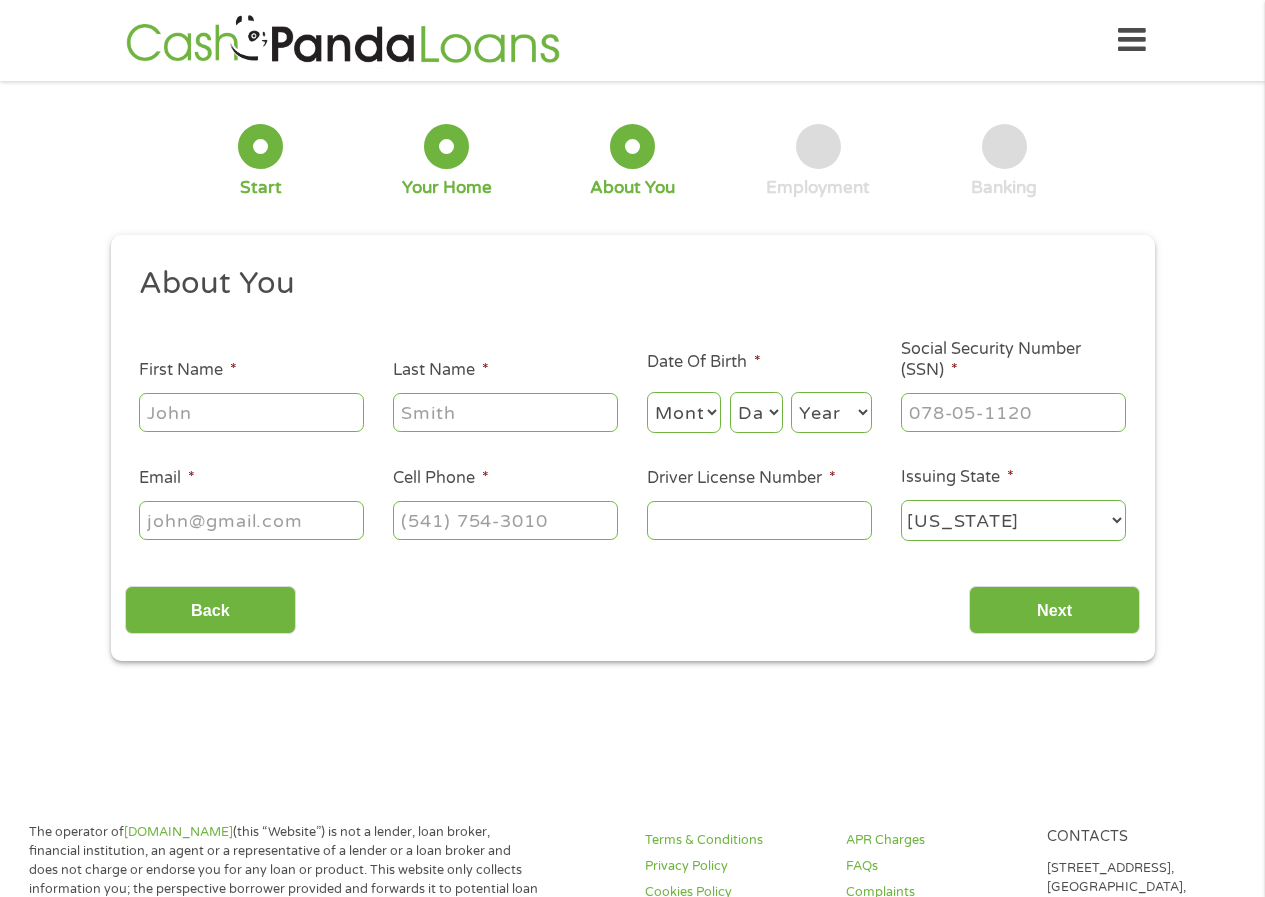 click on "First Name *" at bounding box center (251, 412) 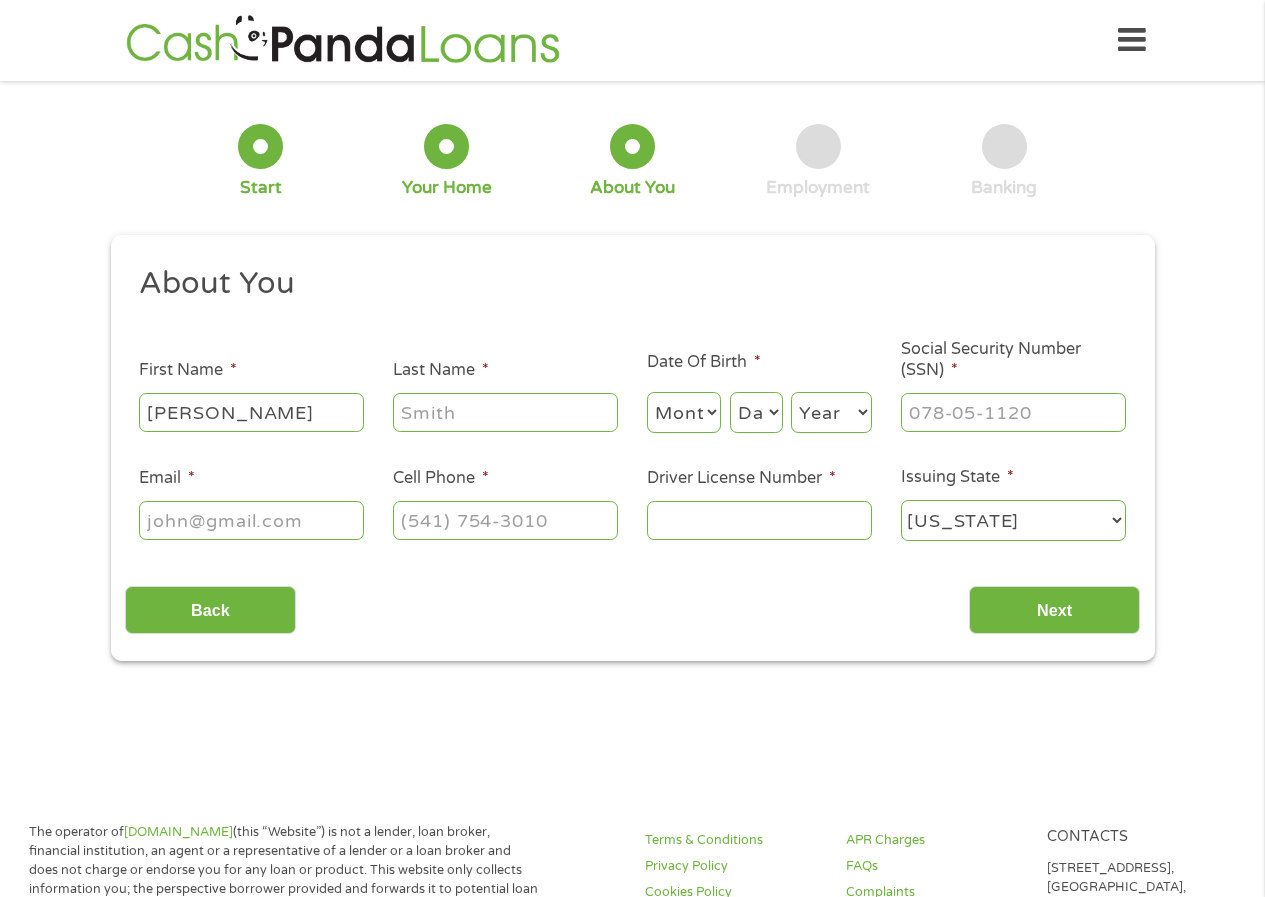 type on "[PERSON_NAME]" 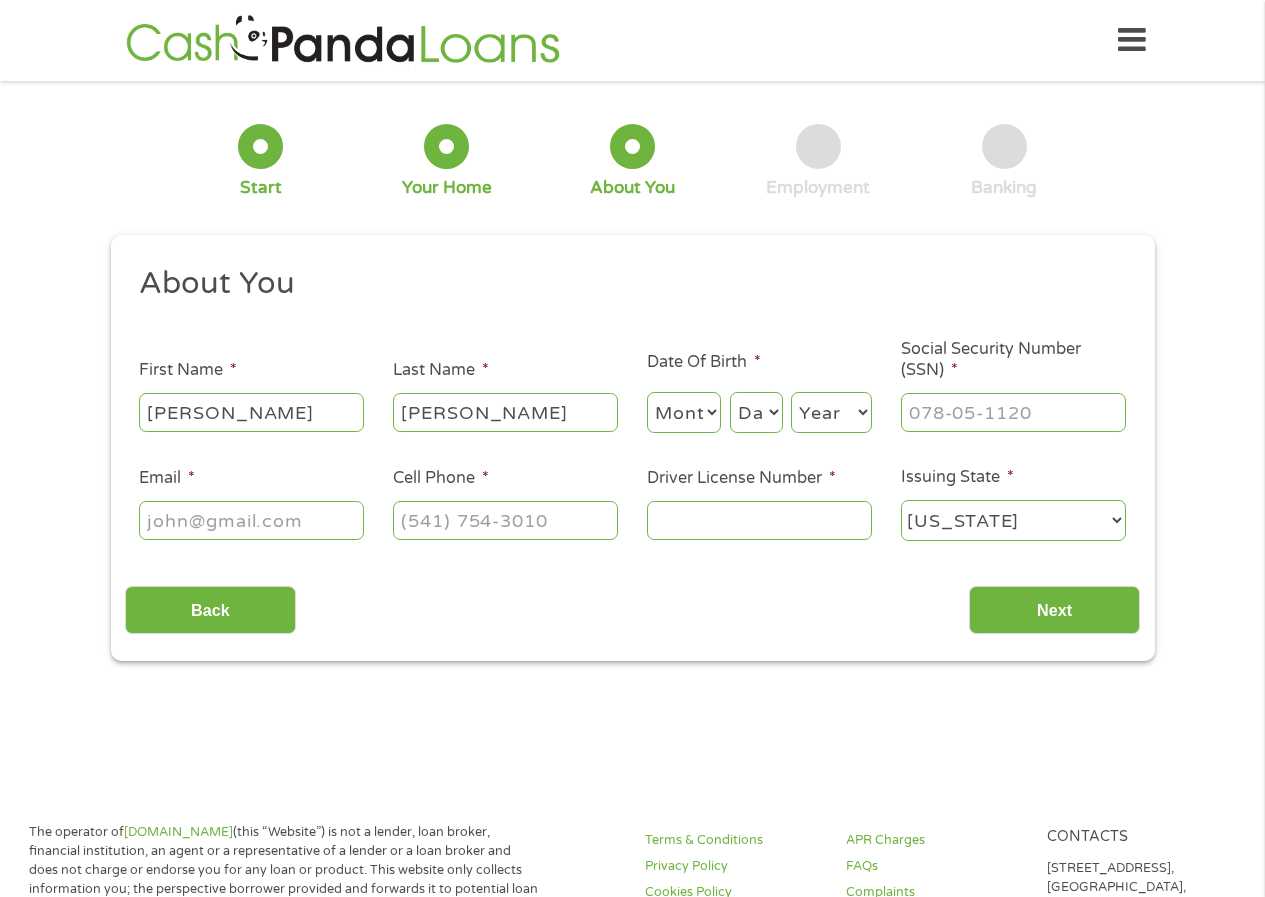 type on "[PERSON_NAME]" 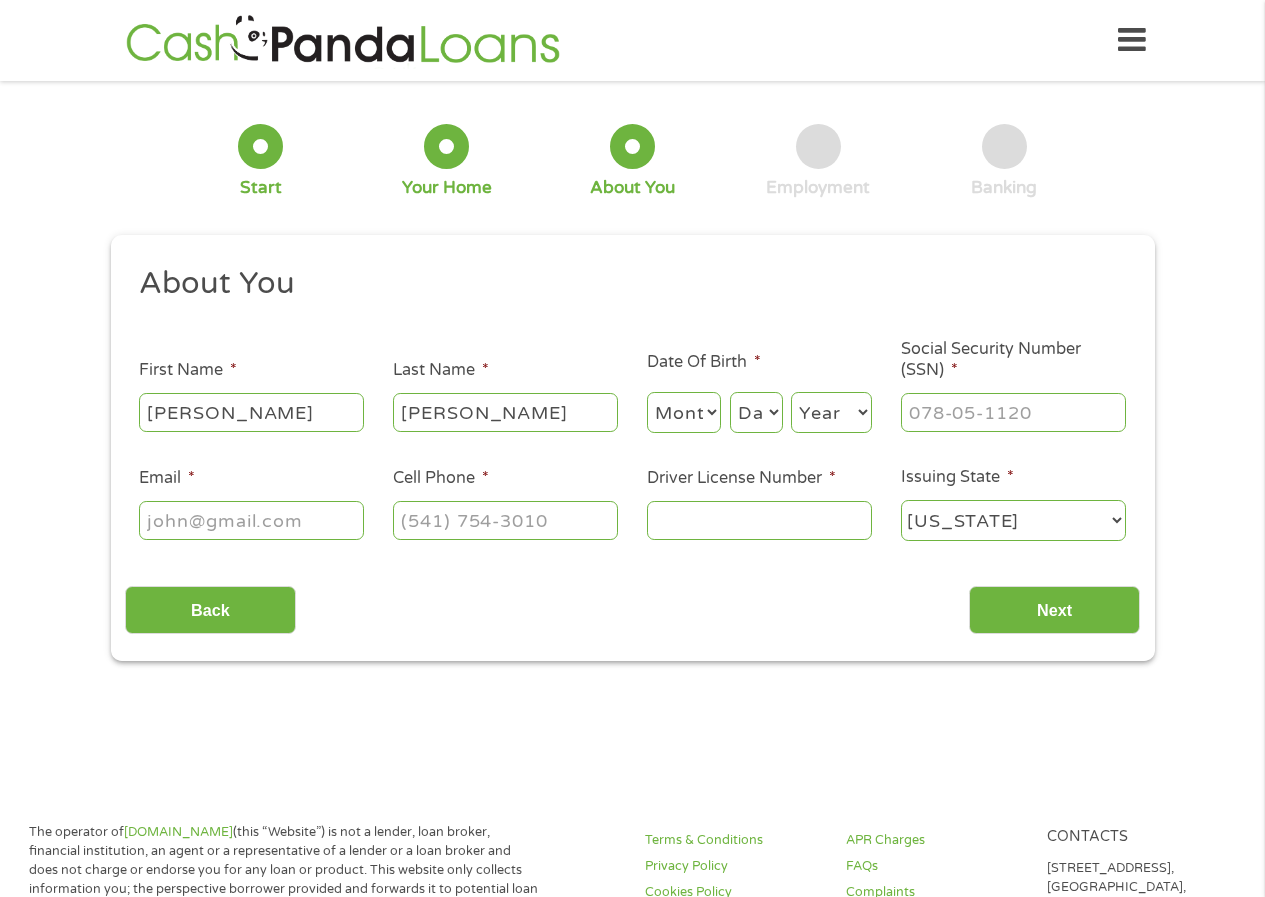click on "Month 1 2 3 4 5 6 7 8 9 10 11 12" at bounding box center (684, 412) 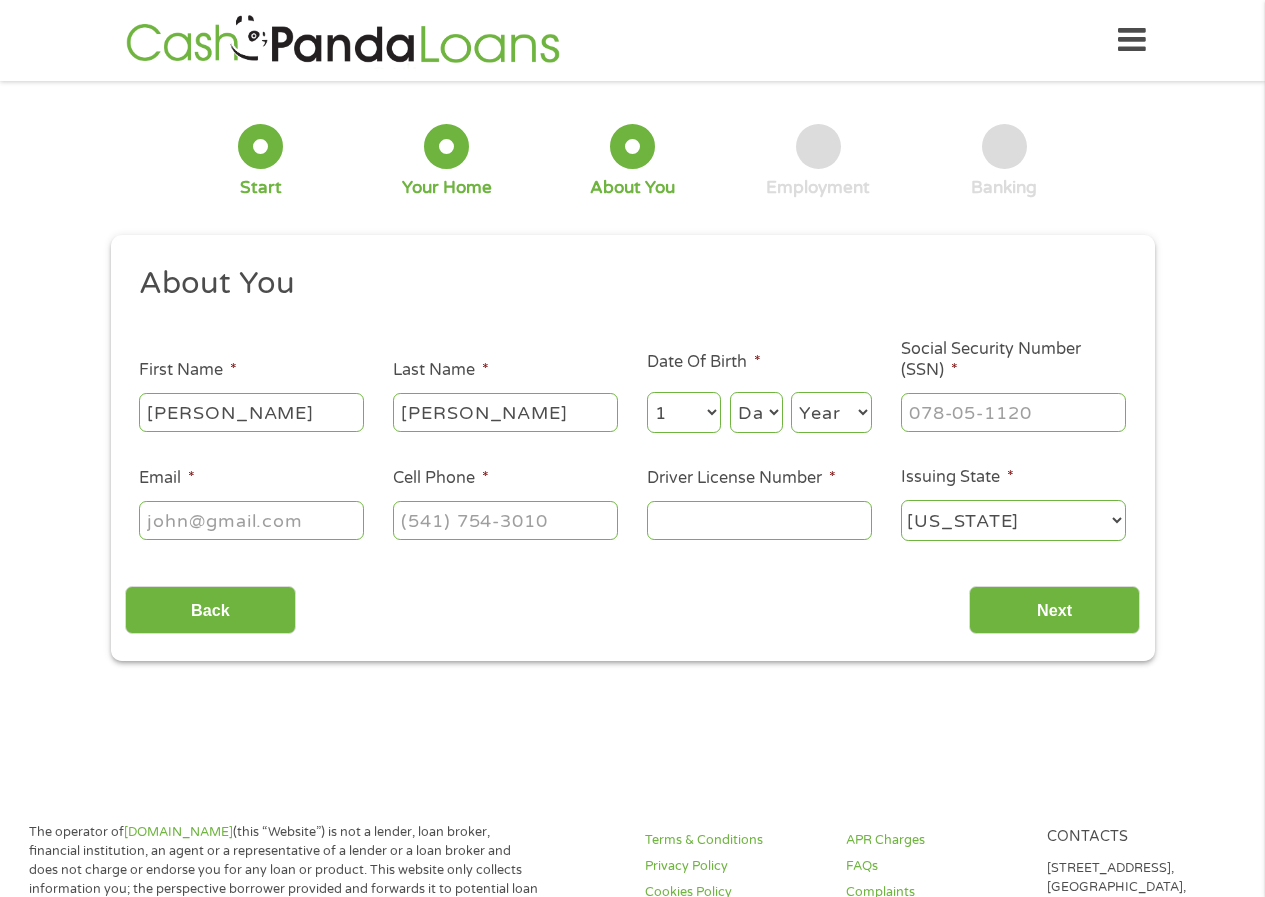 click on "Day 1 2 3 4 5 6 7 8 9 10 11 12 13 14 15 16 17 18 19 20 21 22 23 24 25 26 27 28 29 30 31" at bounding box center [756, 412] 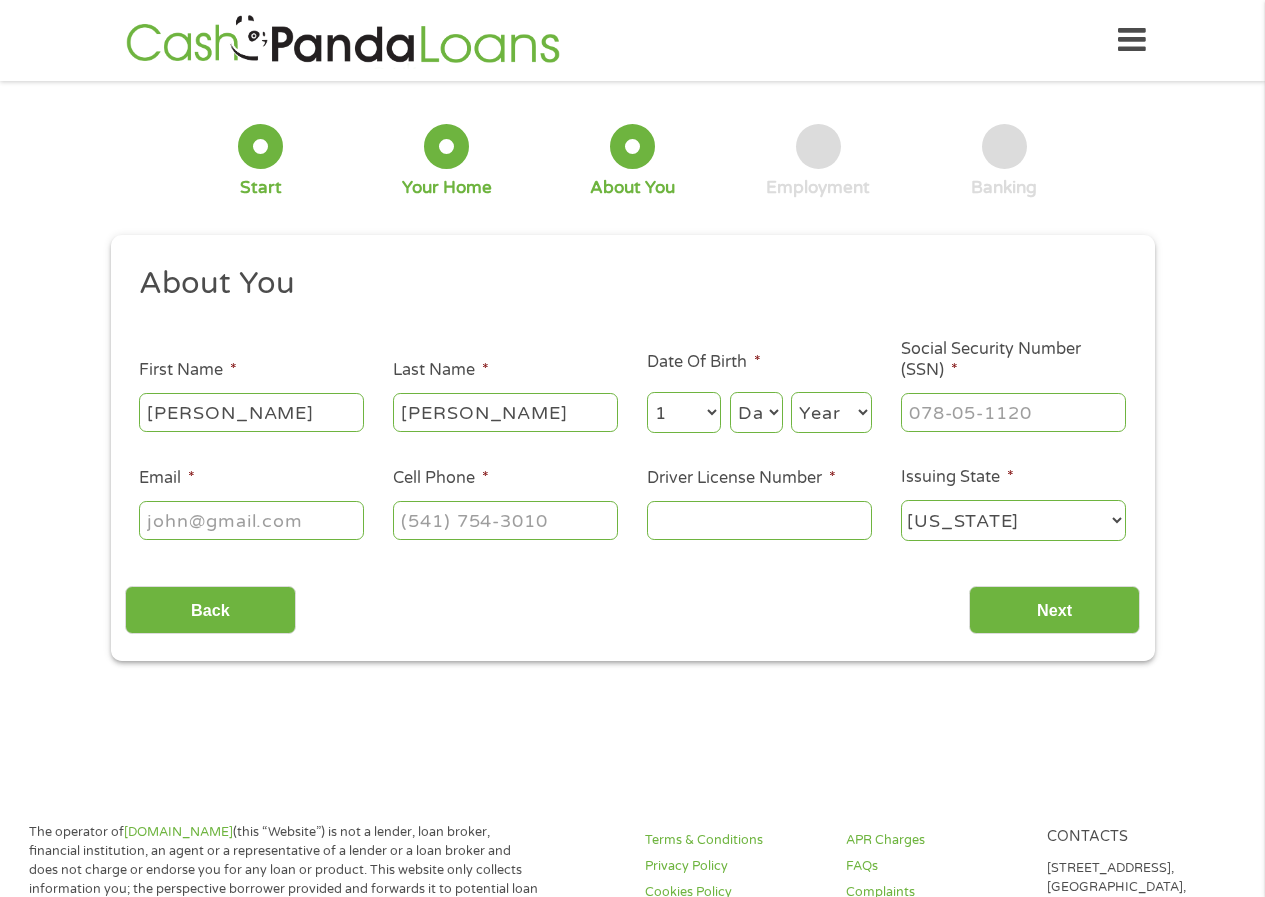select on "23" 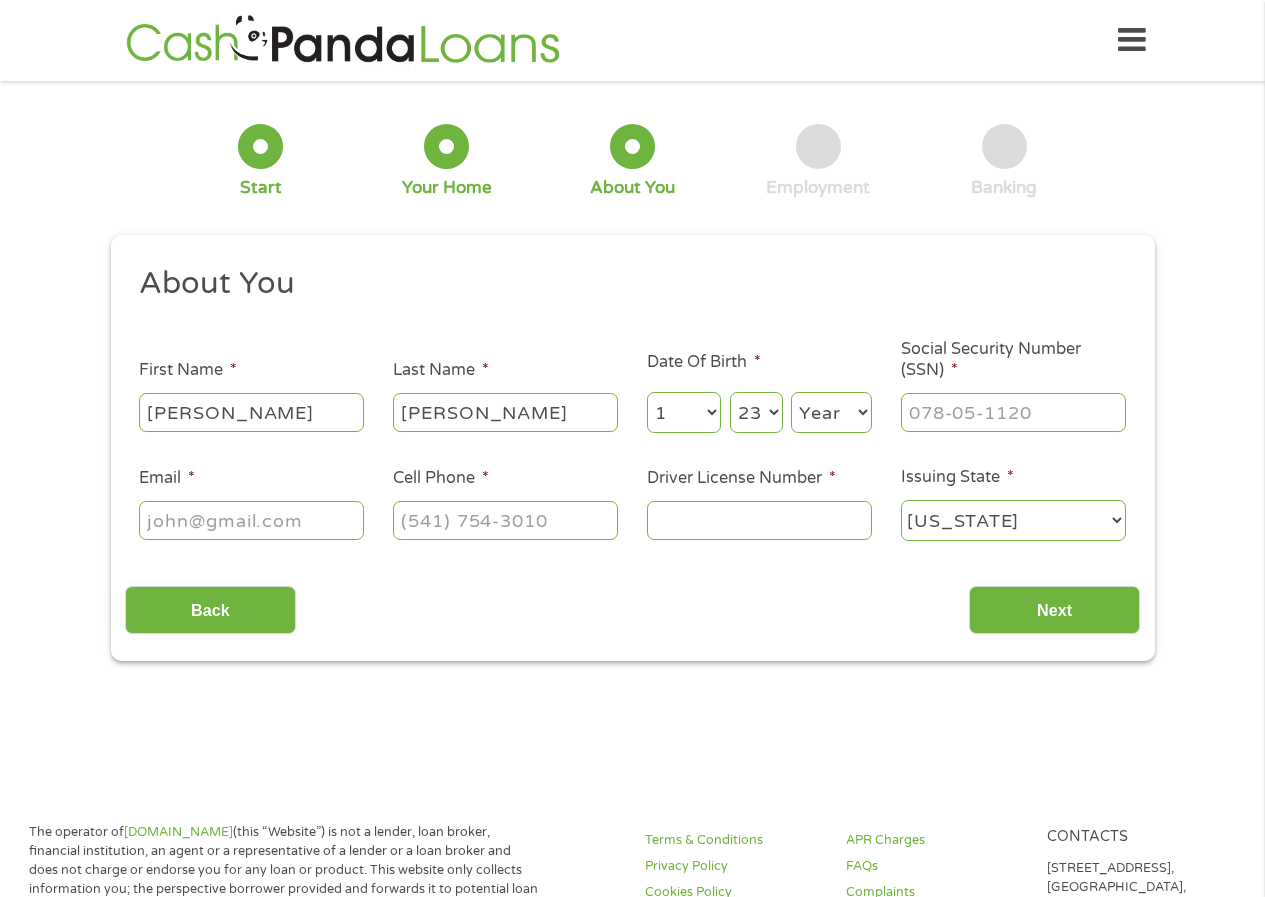 click on "Day 1 2 3 4 5 6 7 8 9 10 11 12 13 14 15 16 17 18 19 20 21 22 23 24 25 26 27 28 29 30 31" at bounding box center [756, 412] 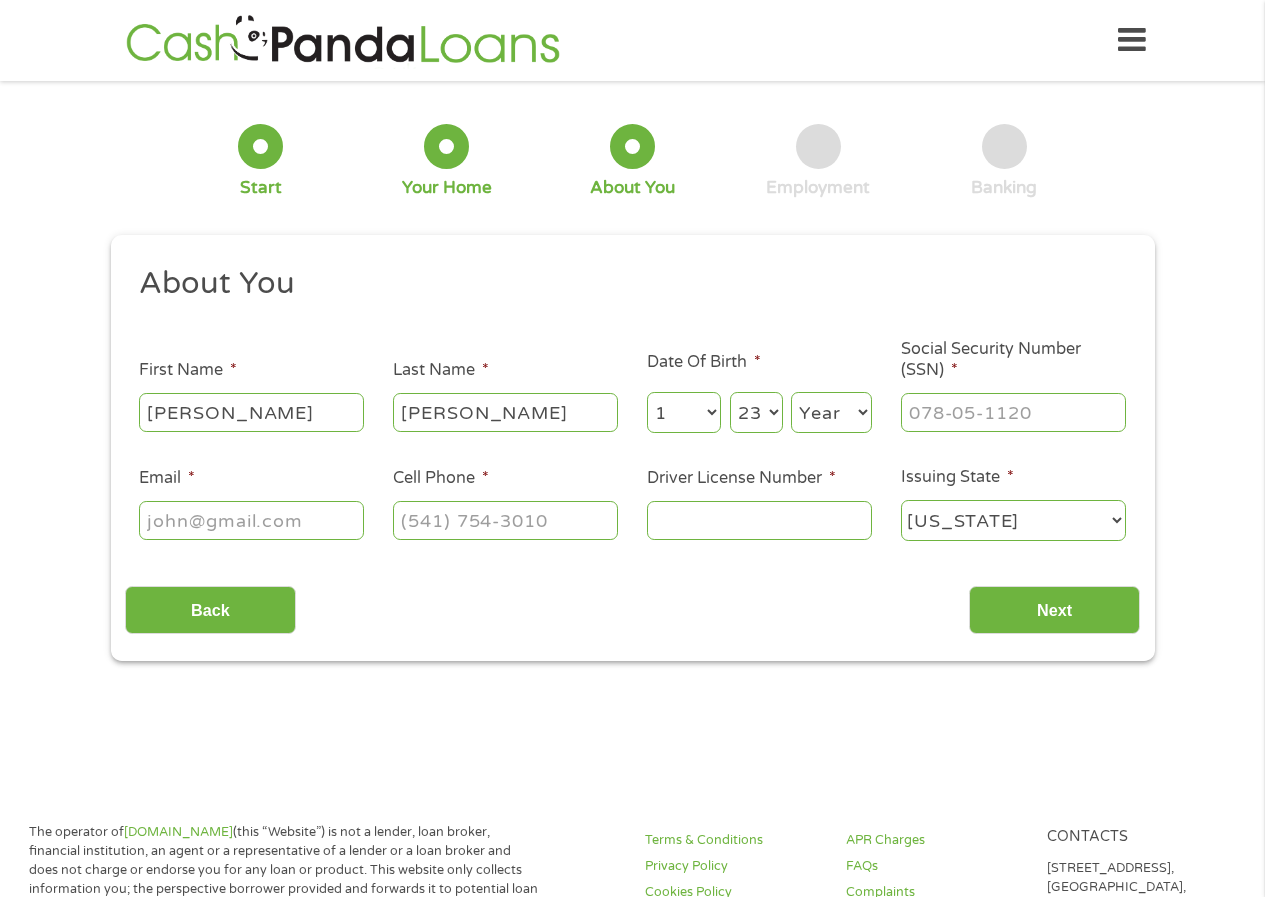 select on "1982" 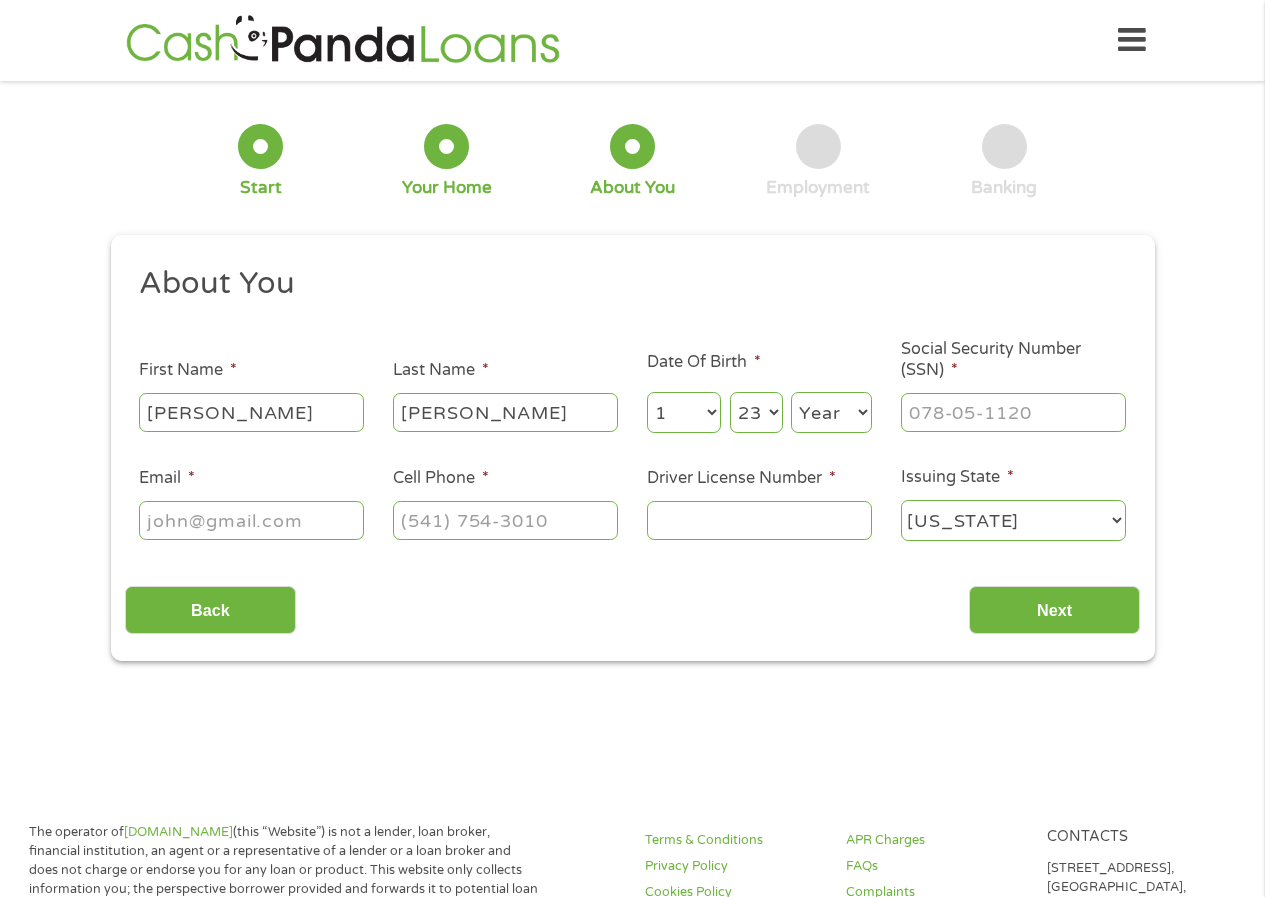 click on "Year [DATE] 2006 2005 2004 2003 2002 2001 2000 1999 1998 1997 1996 1995 1994 1993 1992 1991 1990 1989 1988 1987 1986 1985 1984 1983 1982 1981 1980 1979 1978 1977 1976 1975 1974 1973 1972 1971 1970 1969 1968 1967 1966 1965 1964 1963 1962 1961 1960 1959 1958 1957 1956 1955 1954 1953 1952 1951 1950 1949 1948 1947 1946 1945 1944 1943 1942 1941 1940 1939 1938 1937 1936 1935 1934 1933 1932 1931 1930 1929 1928 1927 1926 1925 1924 1923 1922 1921 1920" at bounding box center [831, 412] 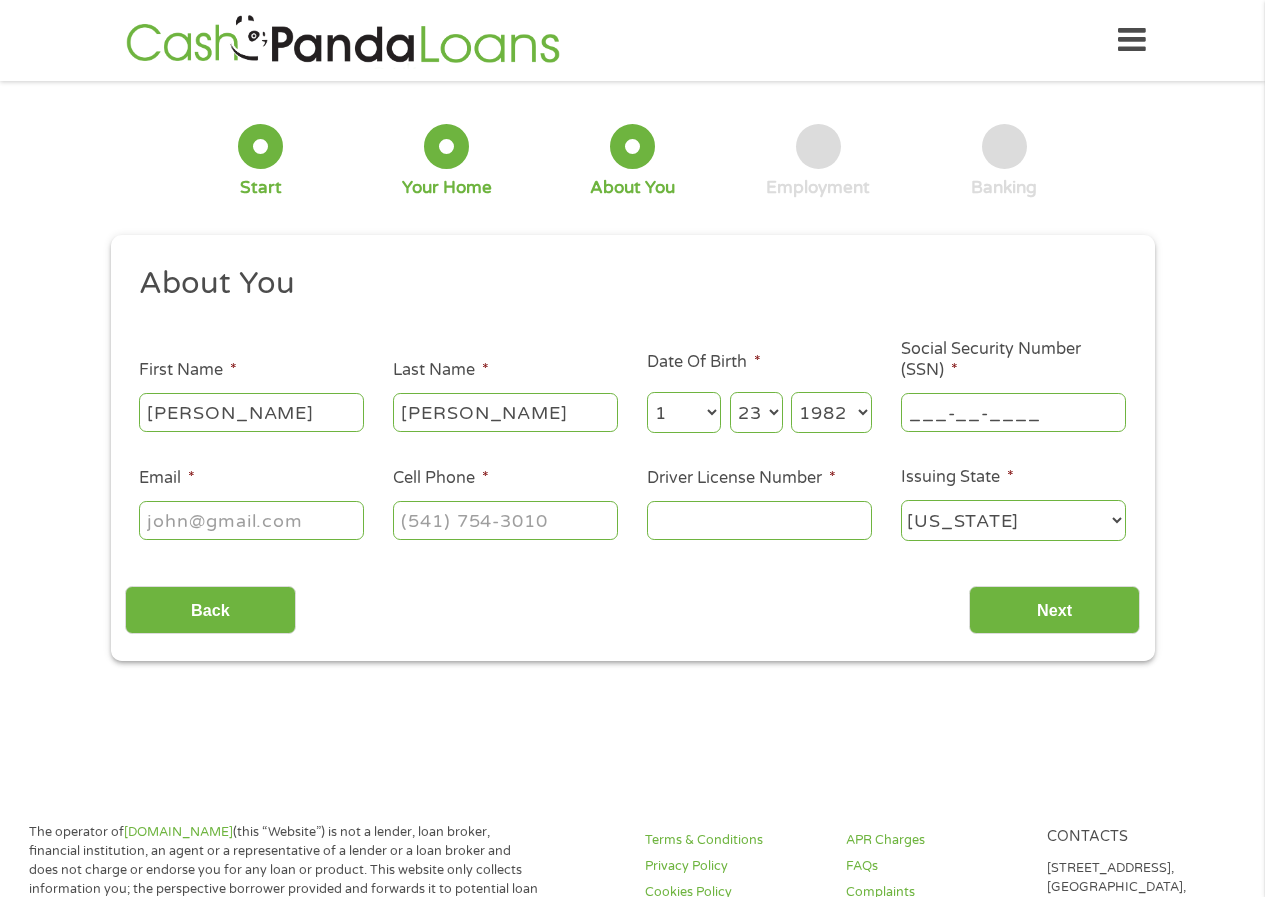 click on "___-__-____" at bounding box center [1013, 412] 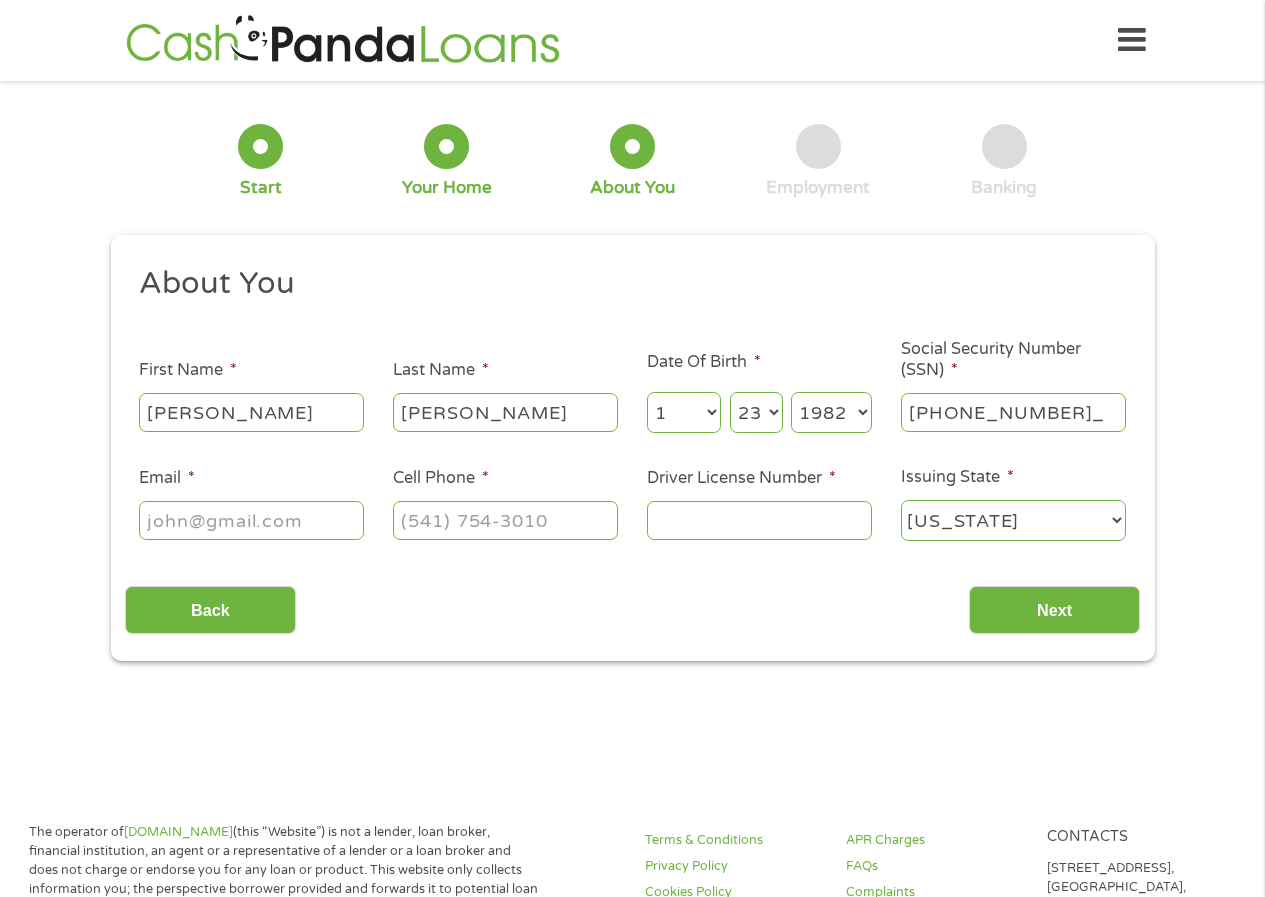 type on "563-73-8324" 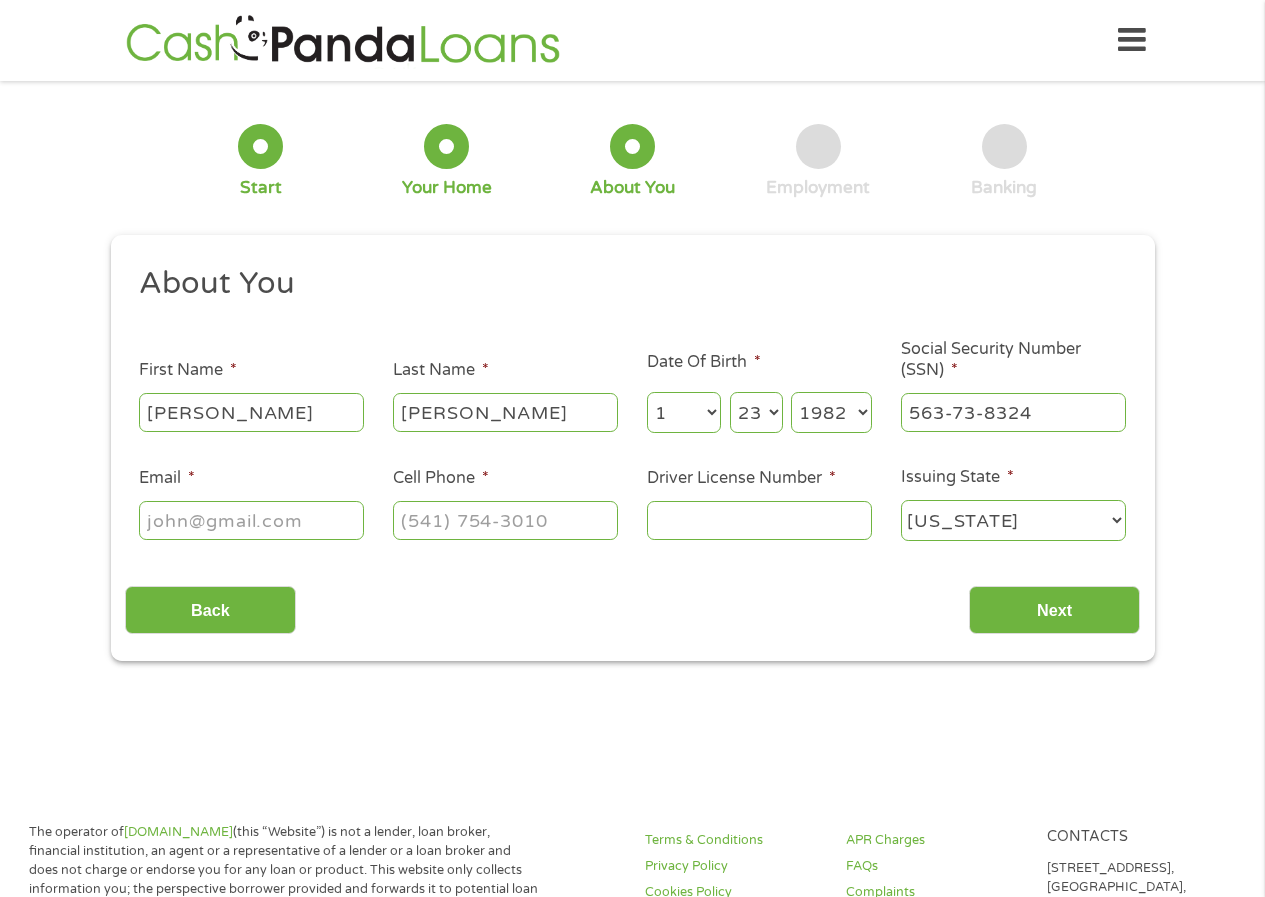 click on "Email *" at bounding box center (251, 520) 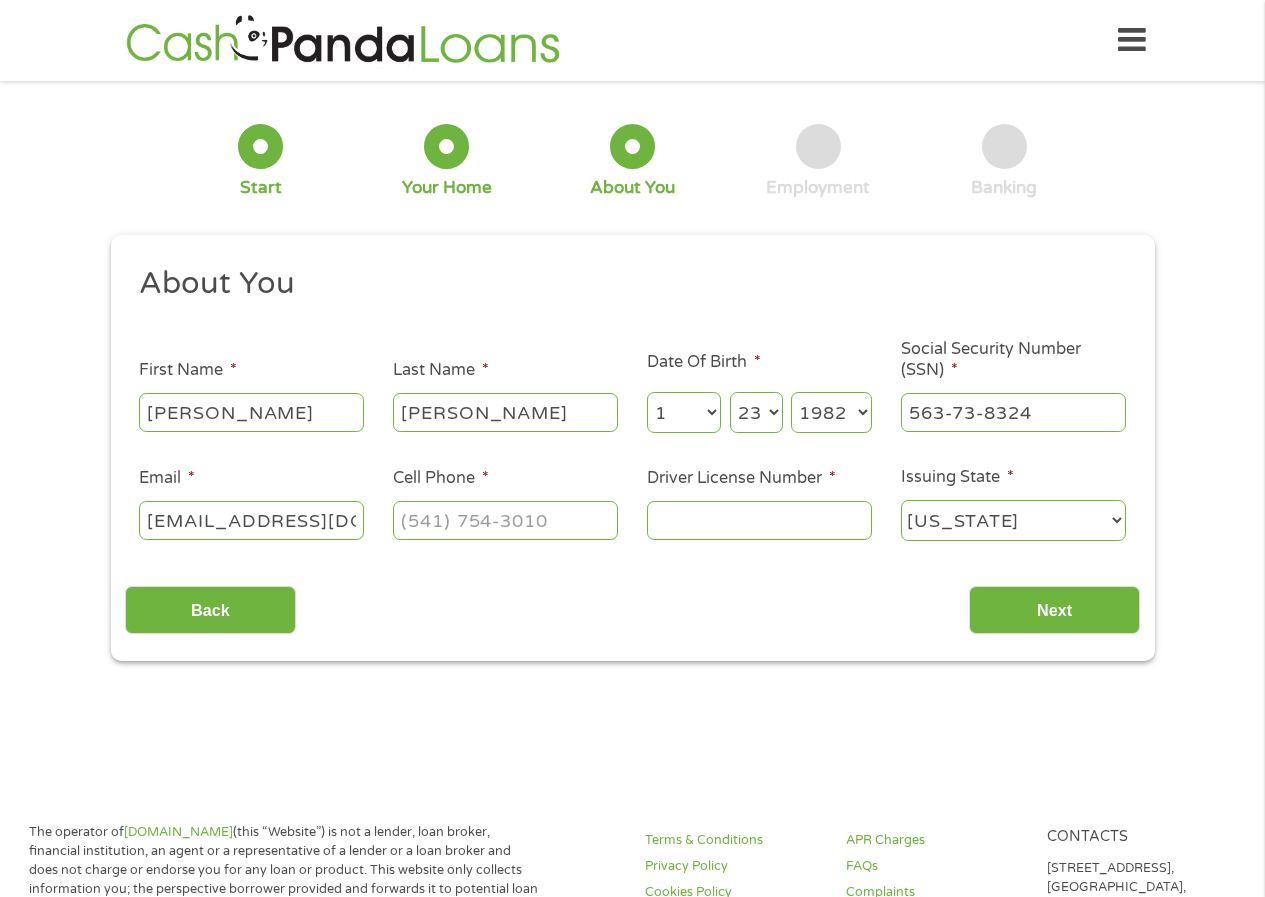 scroll, scrollTop: 0, scrollLeft: 16, axis: horizontal 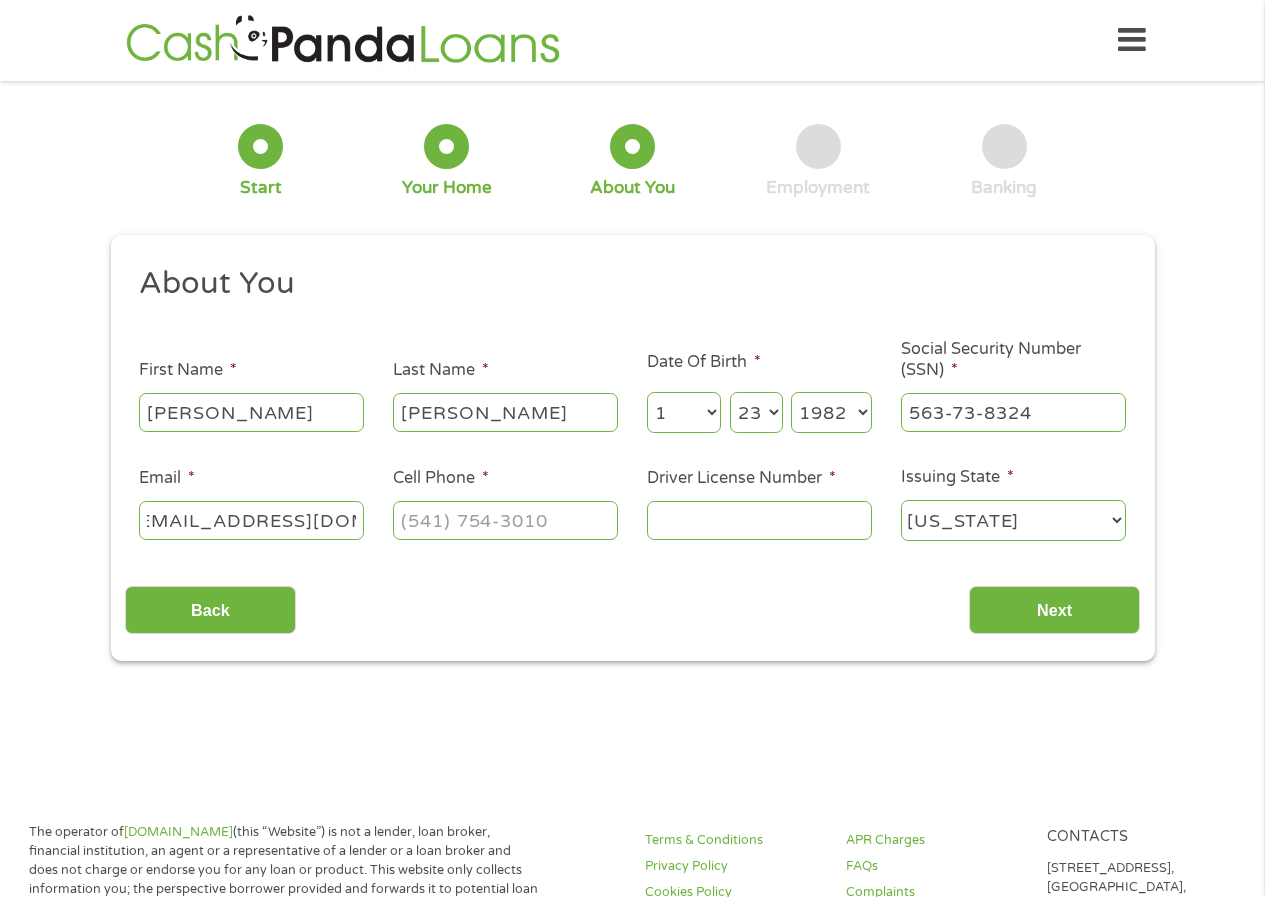 type on "[EMAIL_ADDRESS][DOMAIN_NAME]" 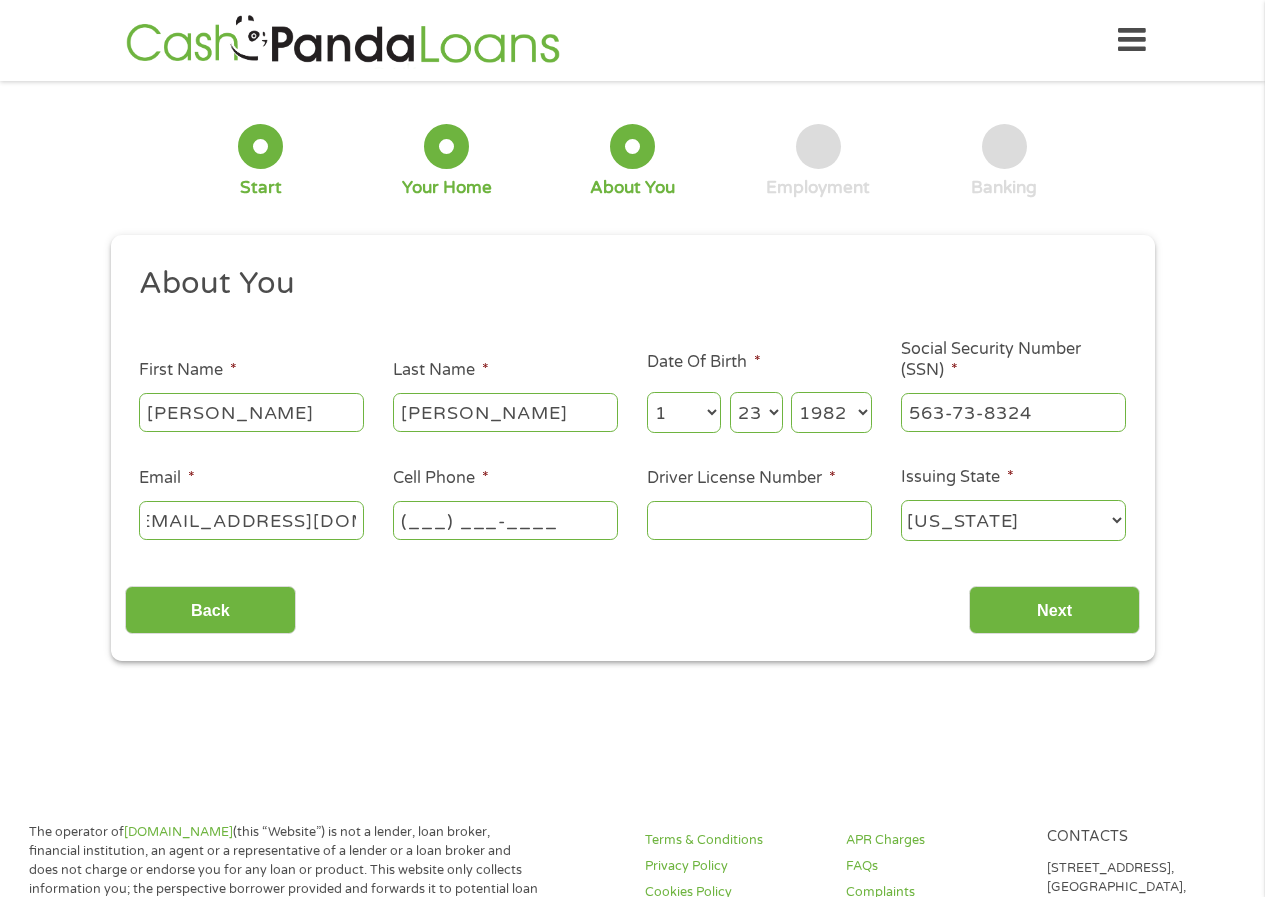 click on "(___) ___-____" at bounding box center [505, 520] 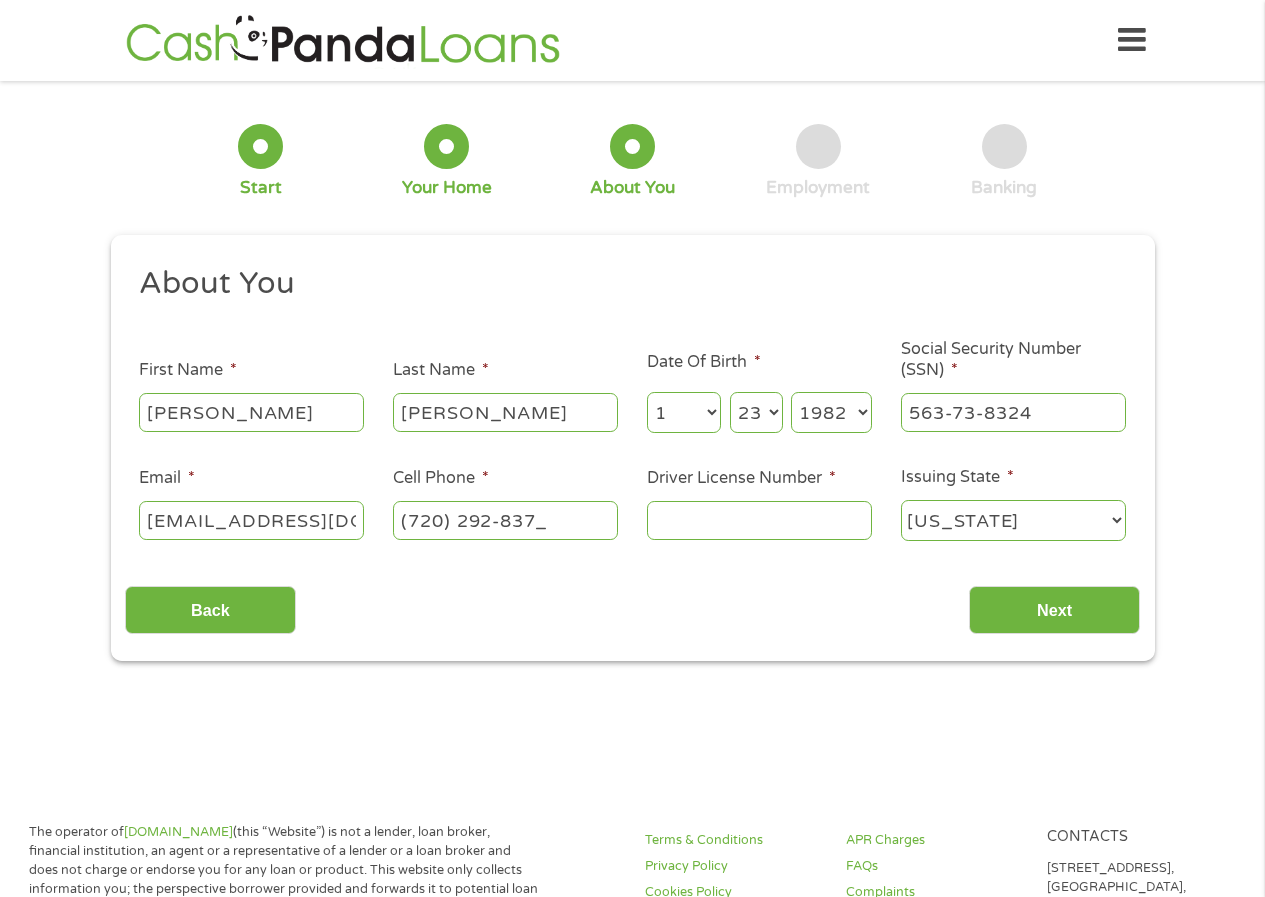 type on "[PHONE_NUMBER]" 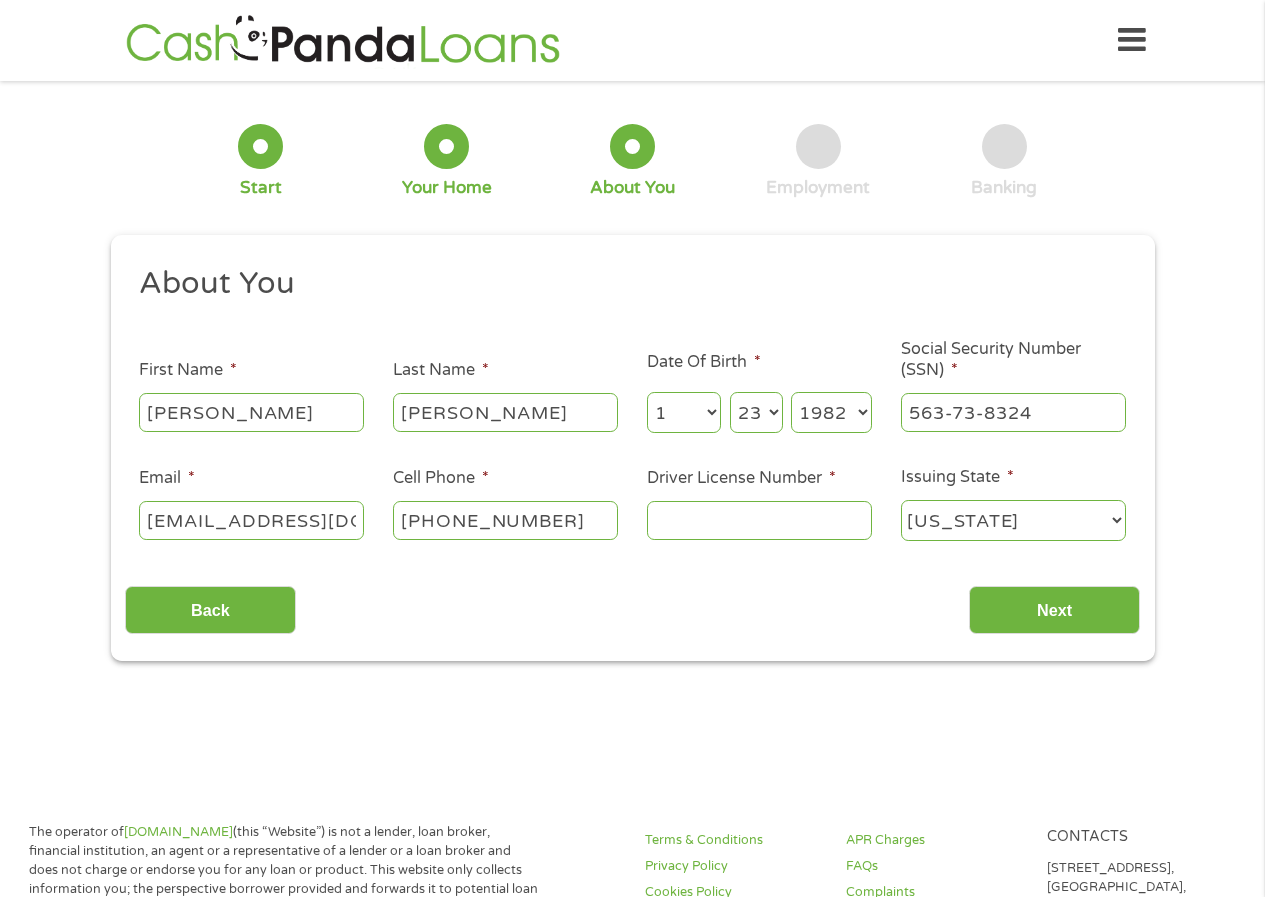 click on "Driver License Number *" at bounding box center (759, 520) 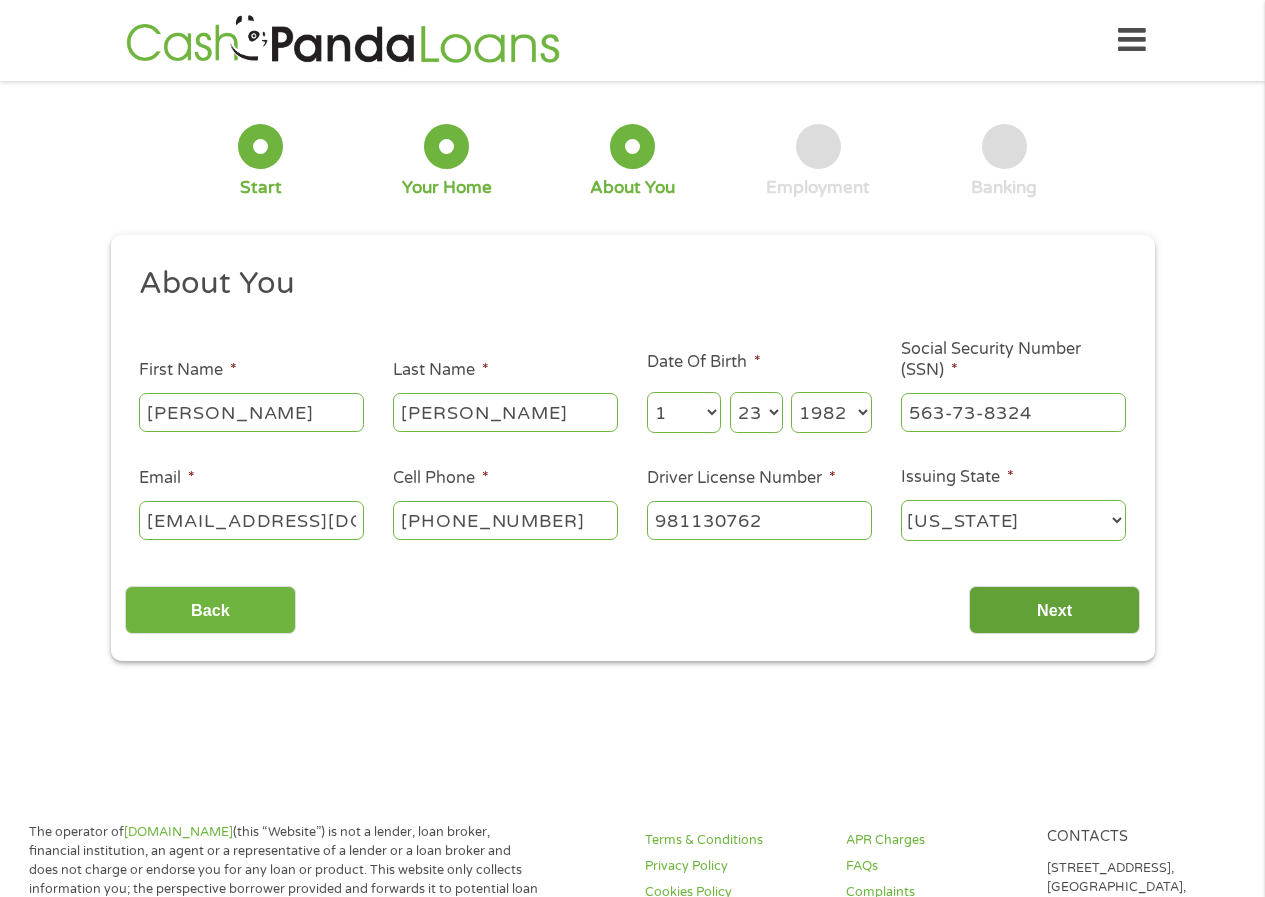 type on "981130762" 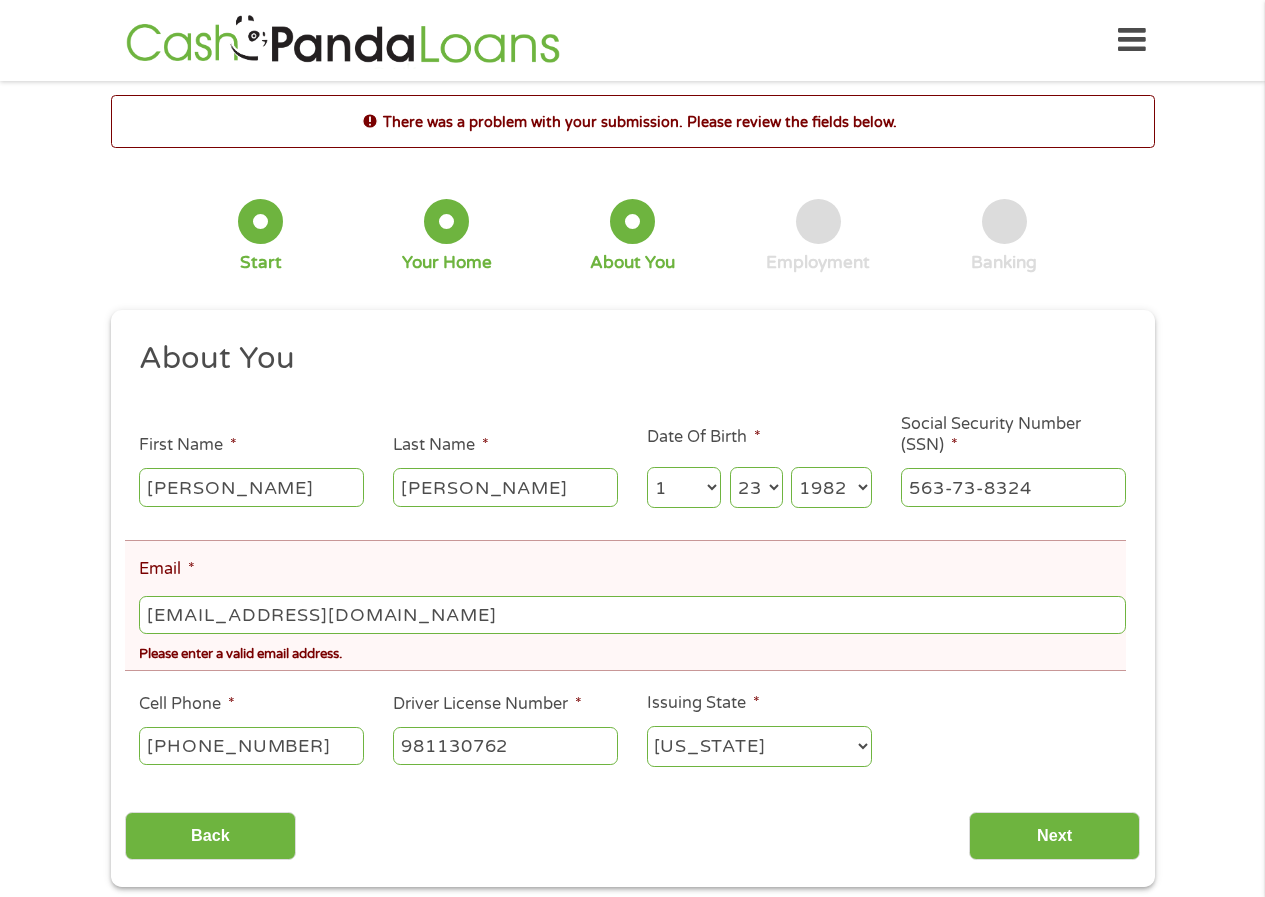 click on "[EMAIL_ADDRESS][DOMAIN_NAME]" at bounding box center (632, 615) 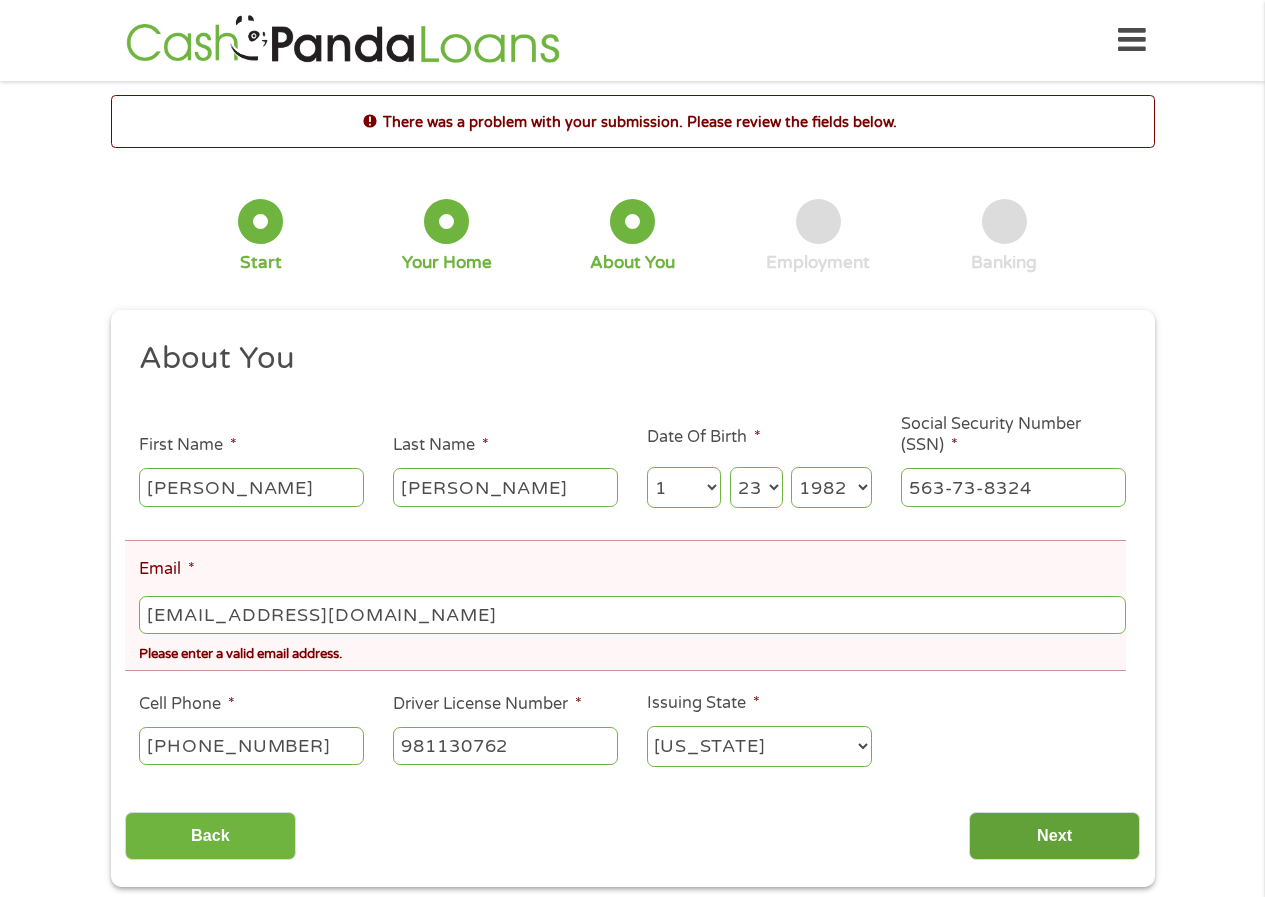 type on "[EMAIL_ADDRESS][DOMAIN_NAME]" 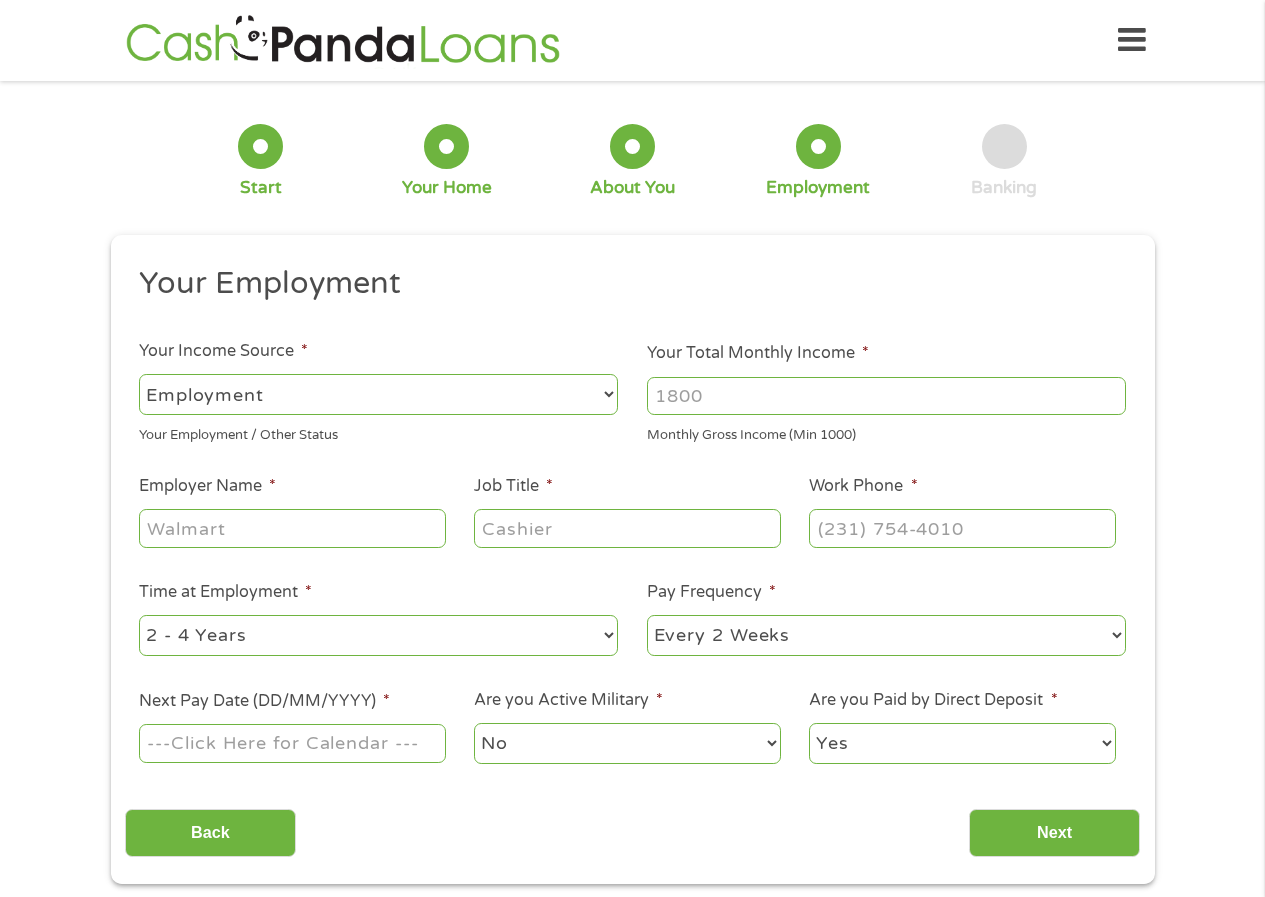 scroll, scrollTop: 8, scrollLeft: 8, axis: both 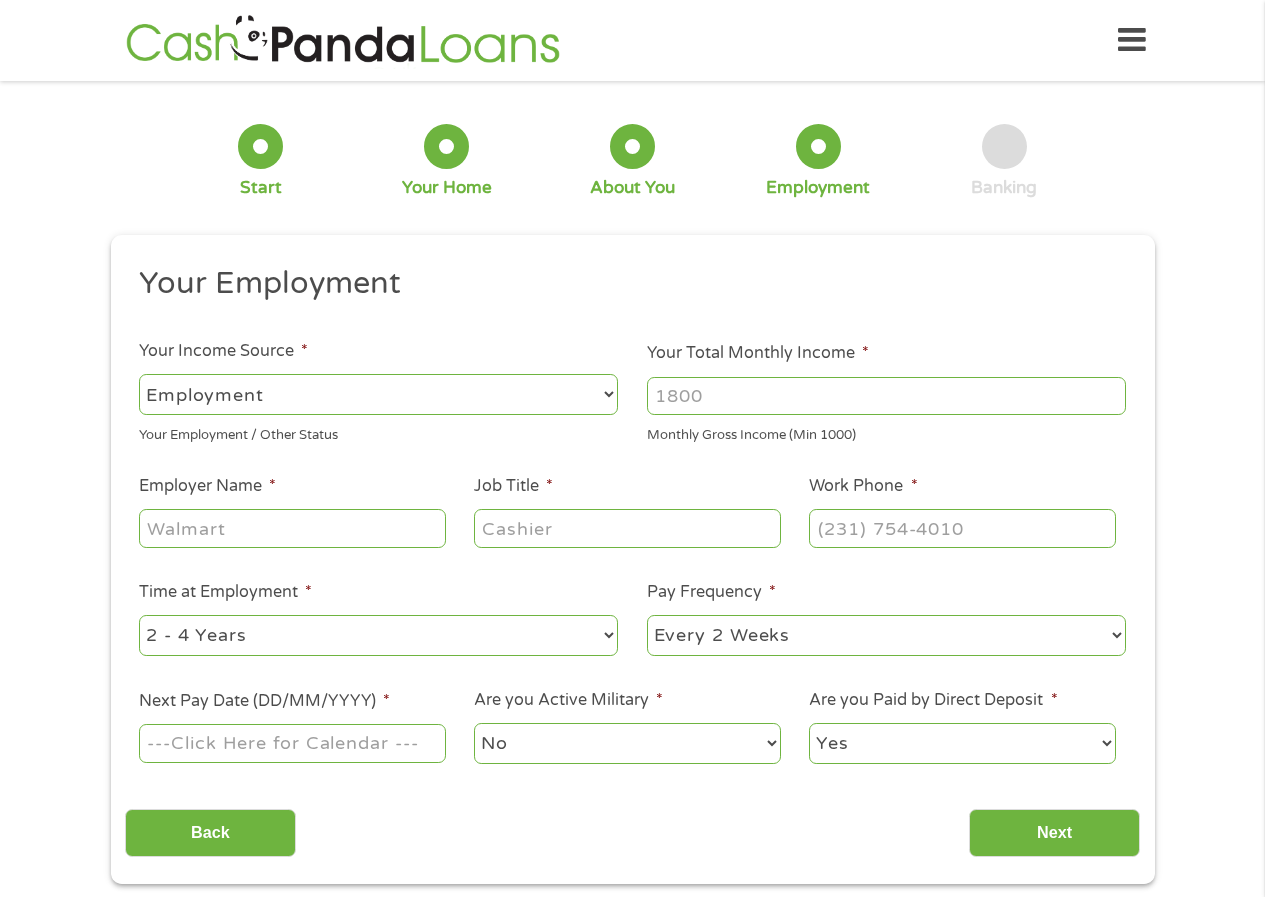 click on "Your Total Monthly Income *" at bounding box center [886, 396] 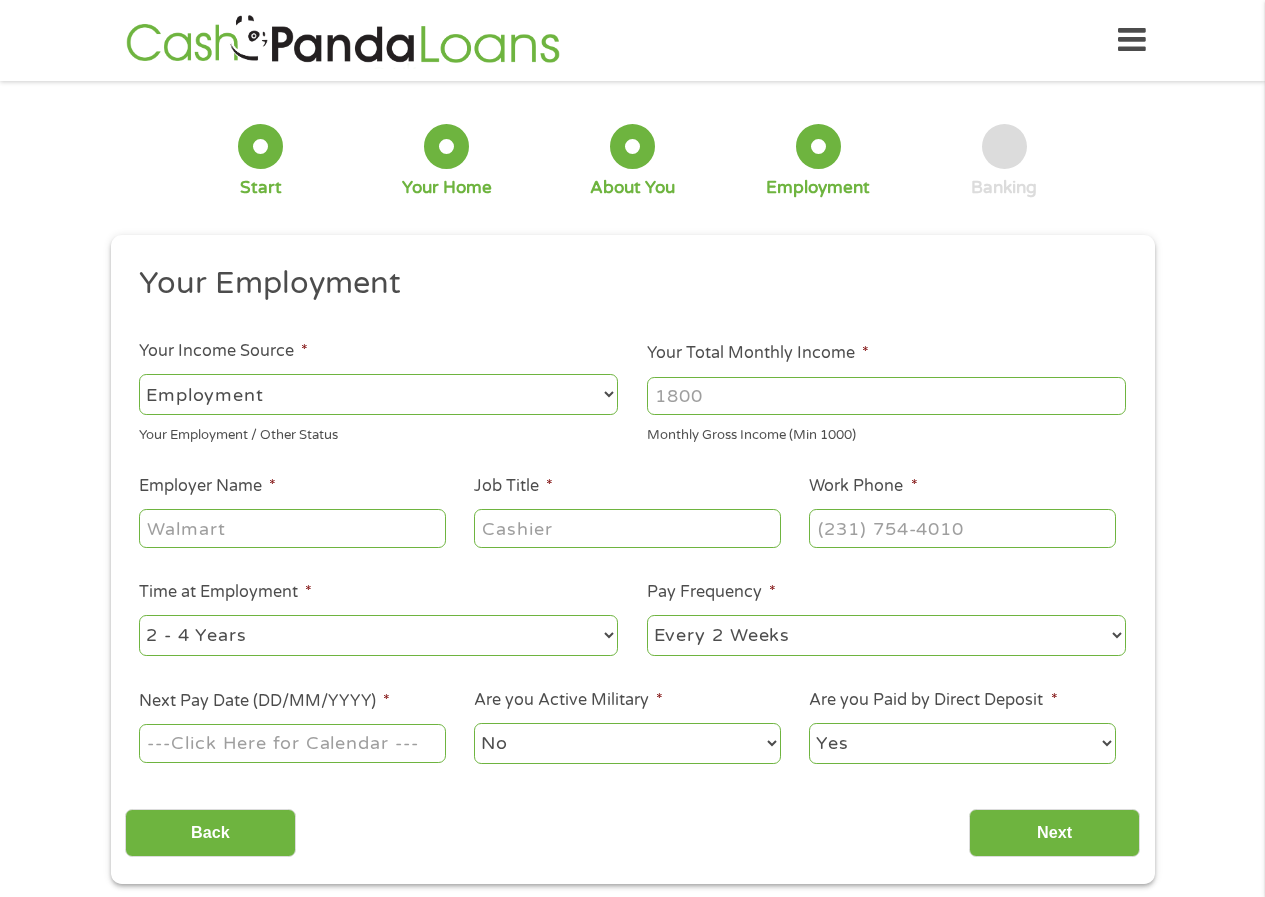 click on "Your Total Monthly Income *" at bounding box center (886, 396) 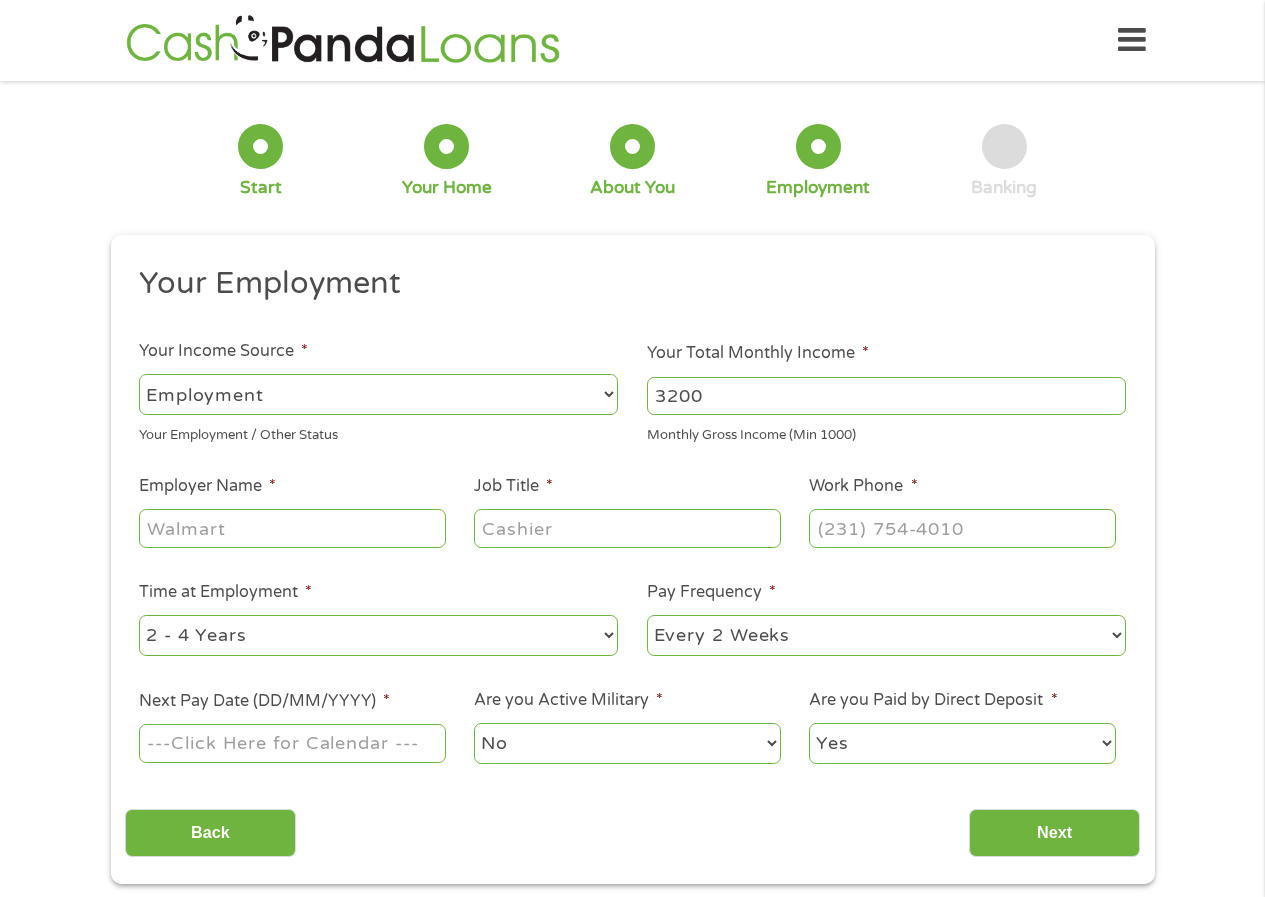 type on "3200" 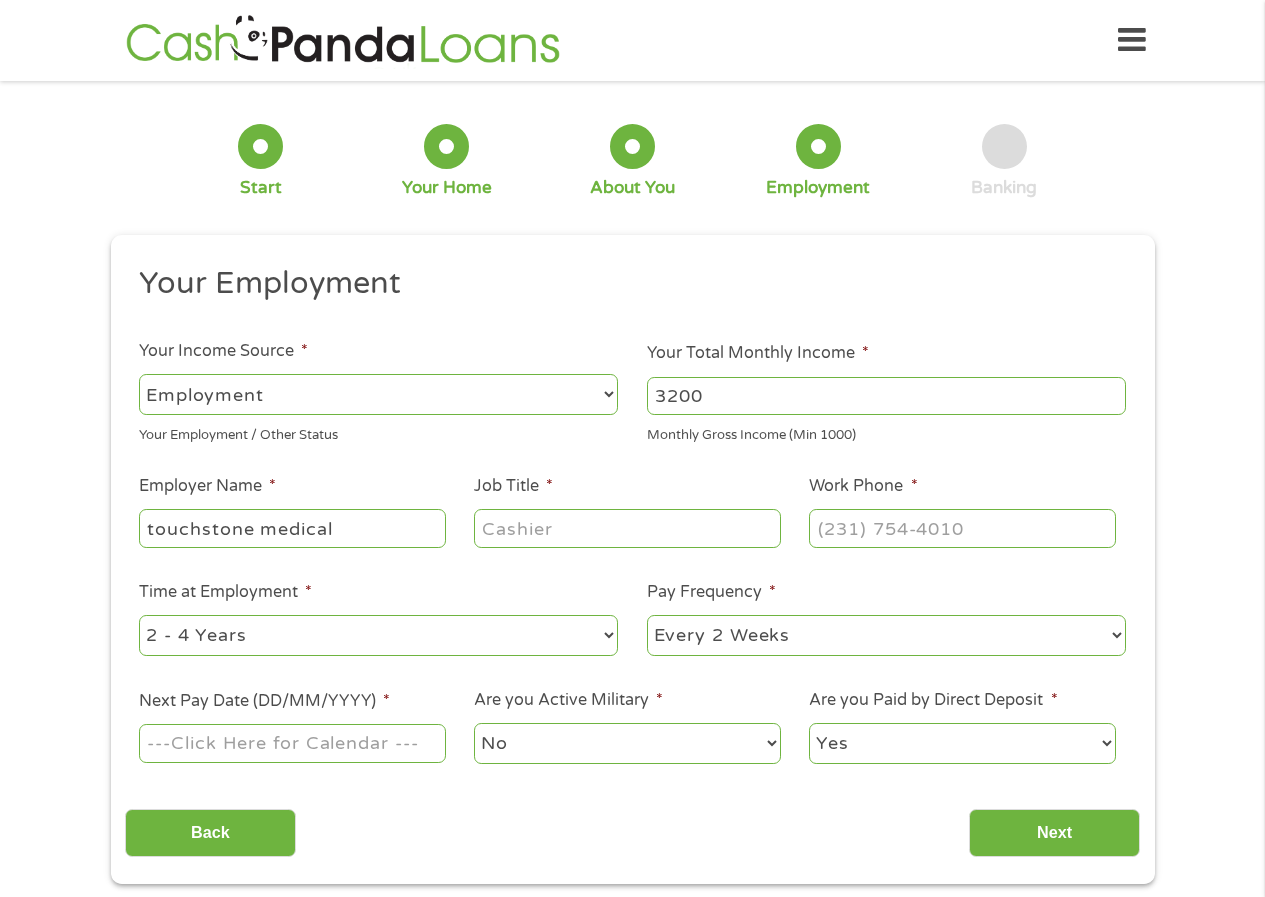 type on "touchstone medical" 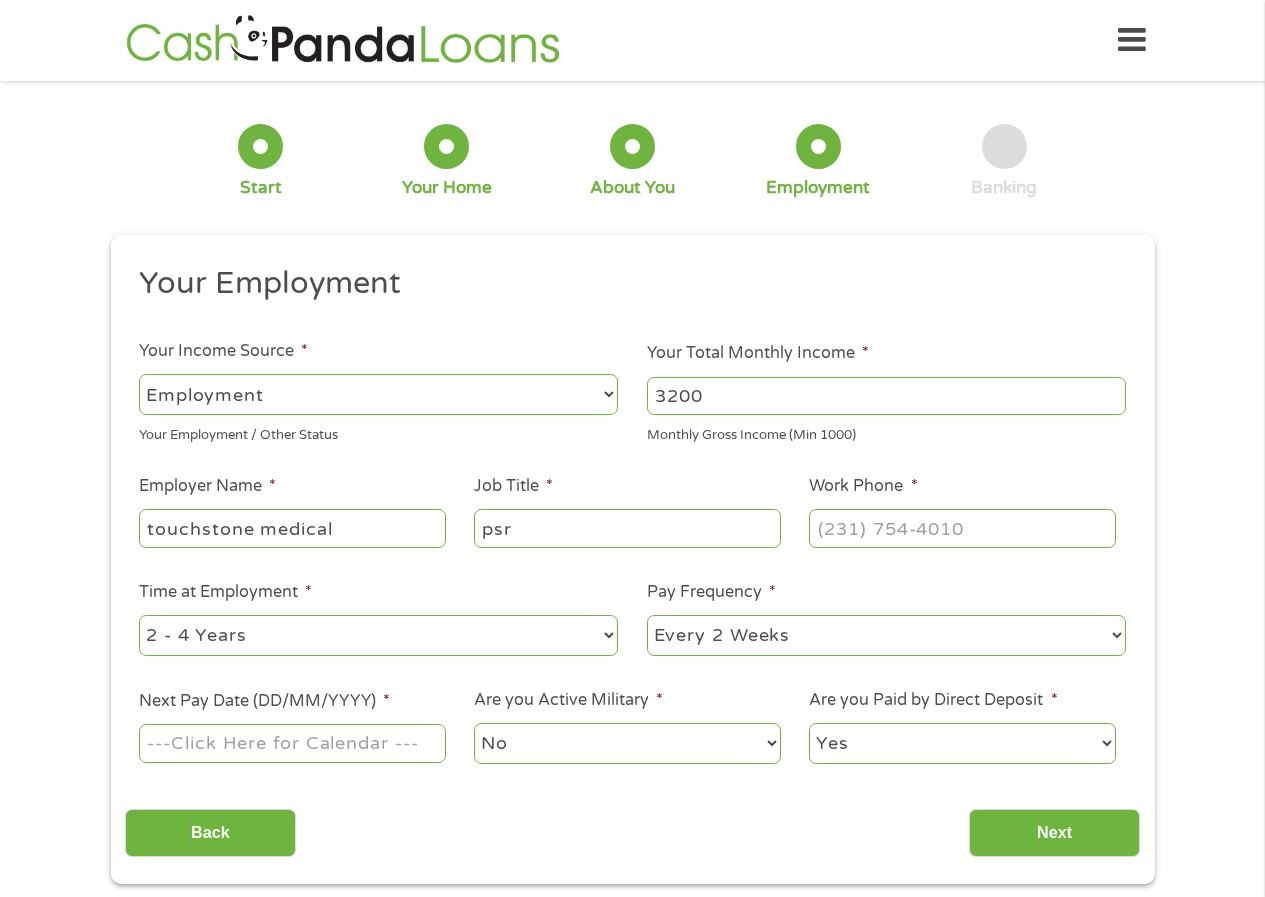 type on "psr" 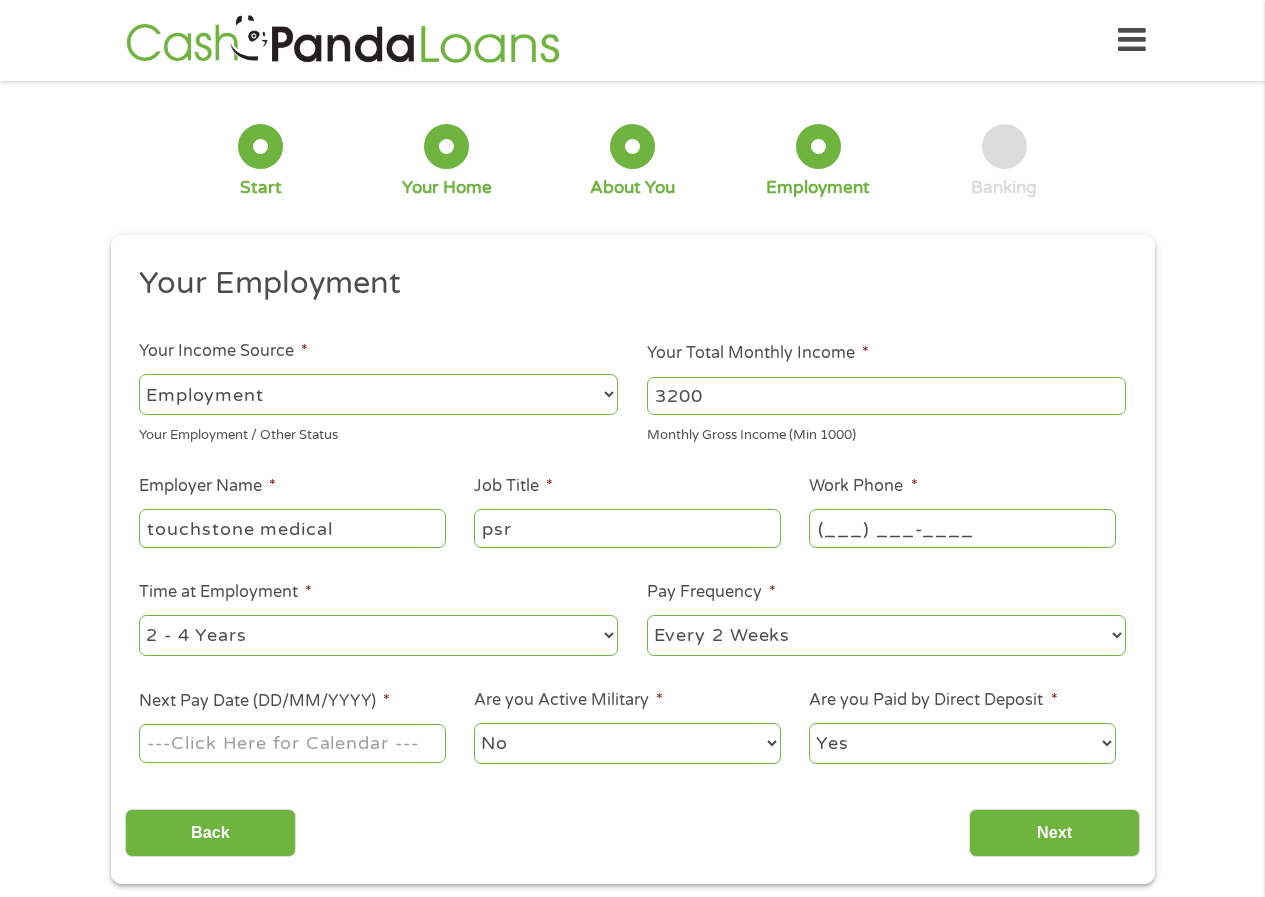click on "(___) ___-____" at bounding box center [962, 528] 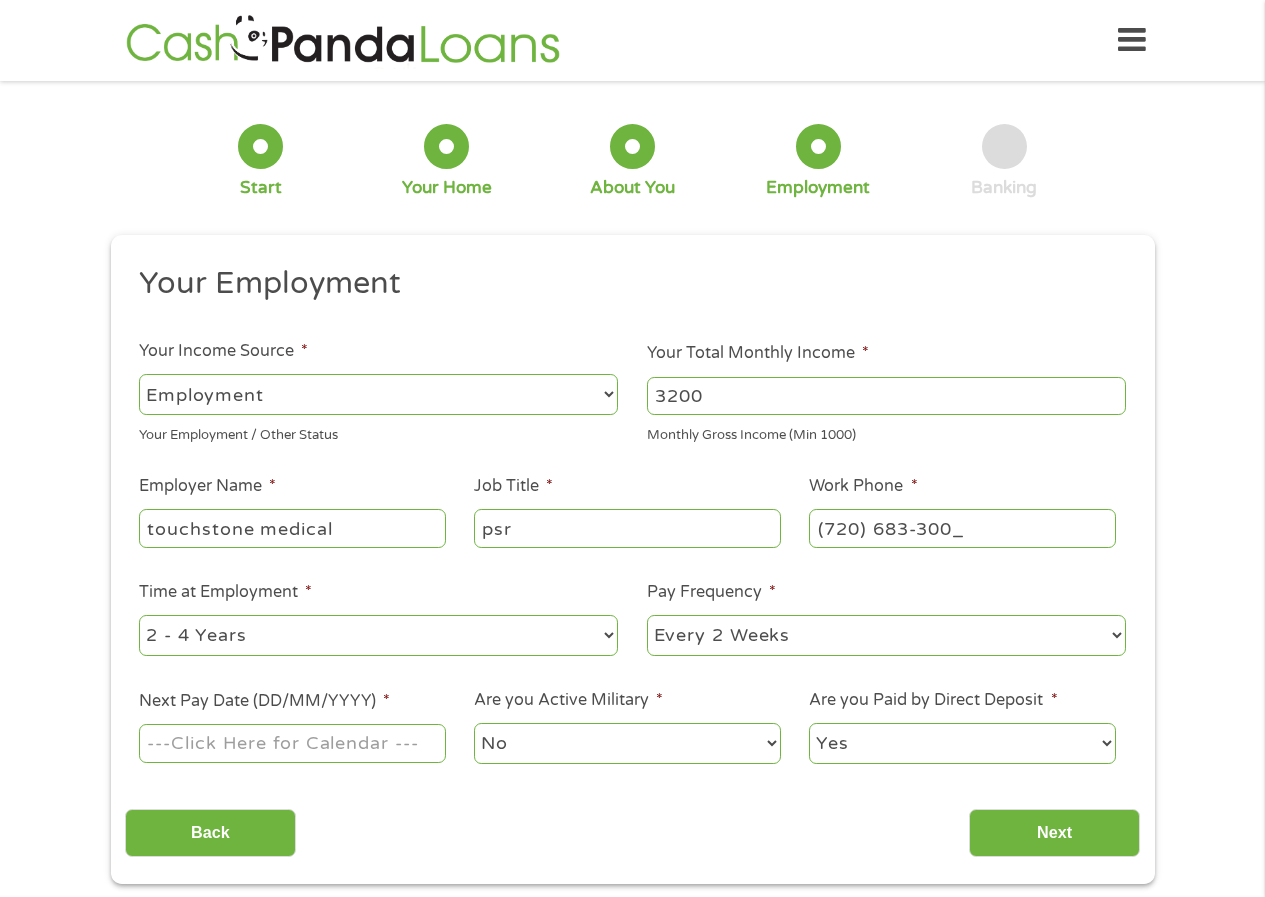 type on "[PHONE_NUMBER]" 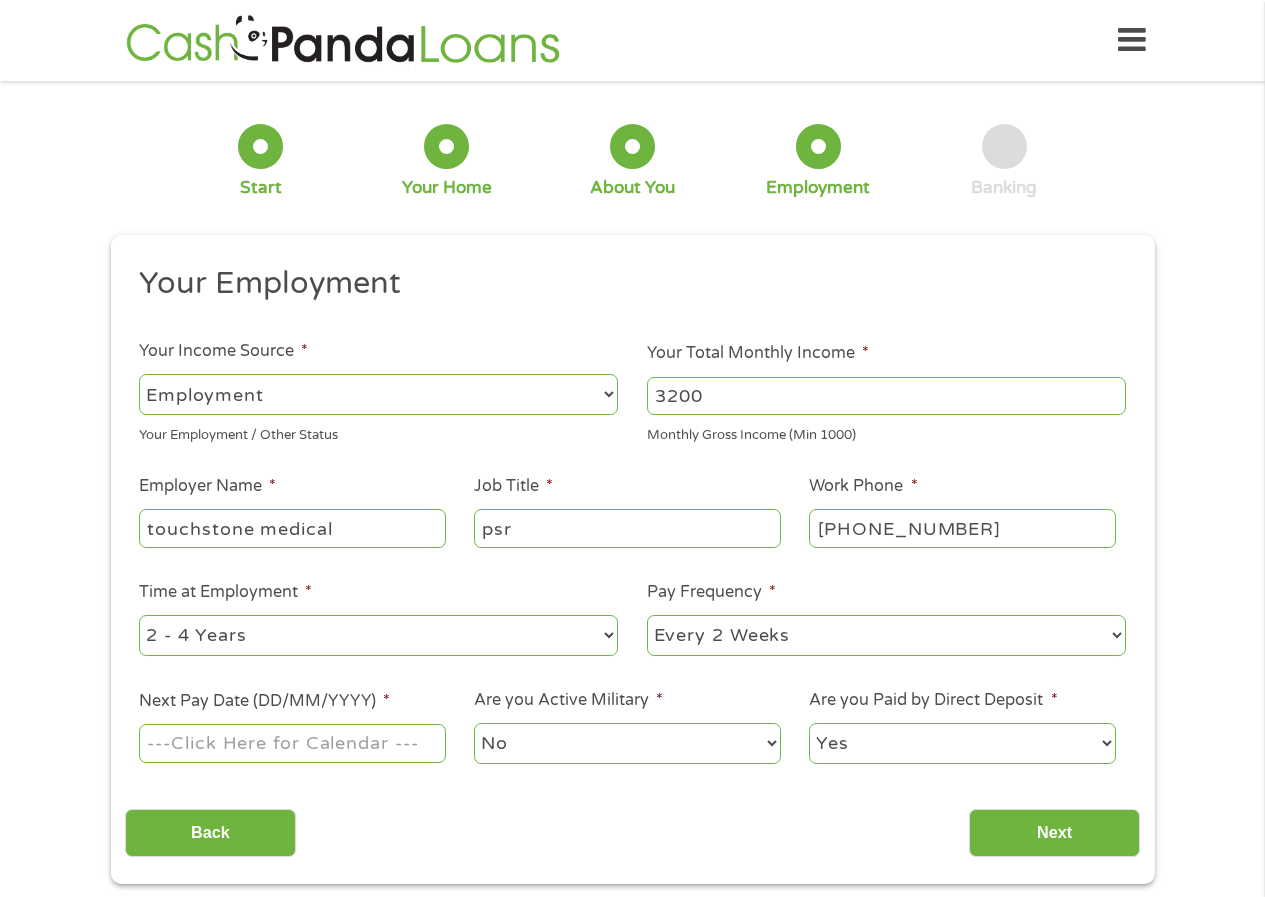 click on "--- Choose one --- 1 Year or less 1 - 2 Years 2 - 4 Years Over 4 Years" at bounding box center [378, 635] 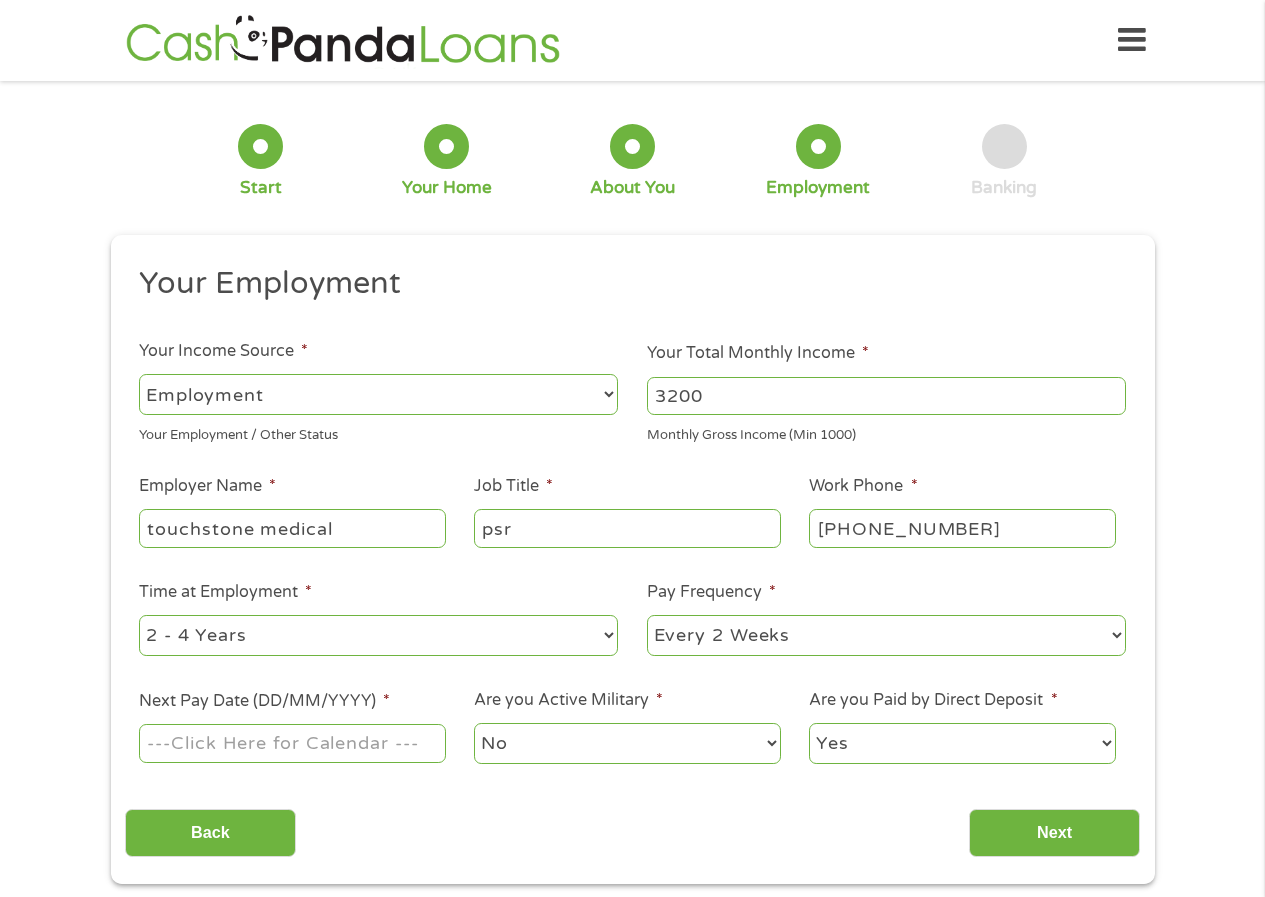 click on "--- Choose one --- 1 Year or less 1 - 2 Years 2 - 4 Years Over 4 Years" at bounding box center [378, 635] 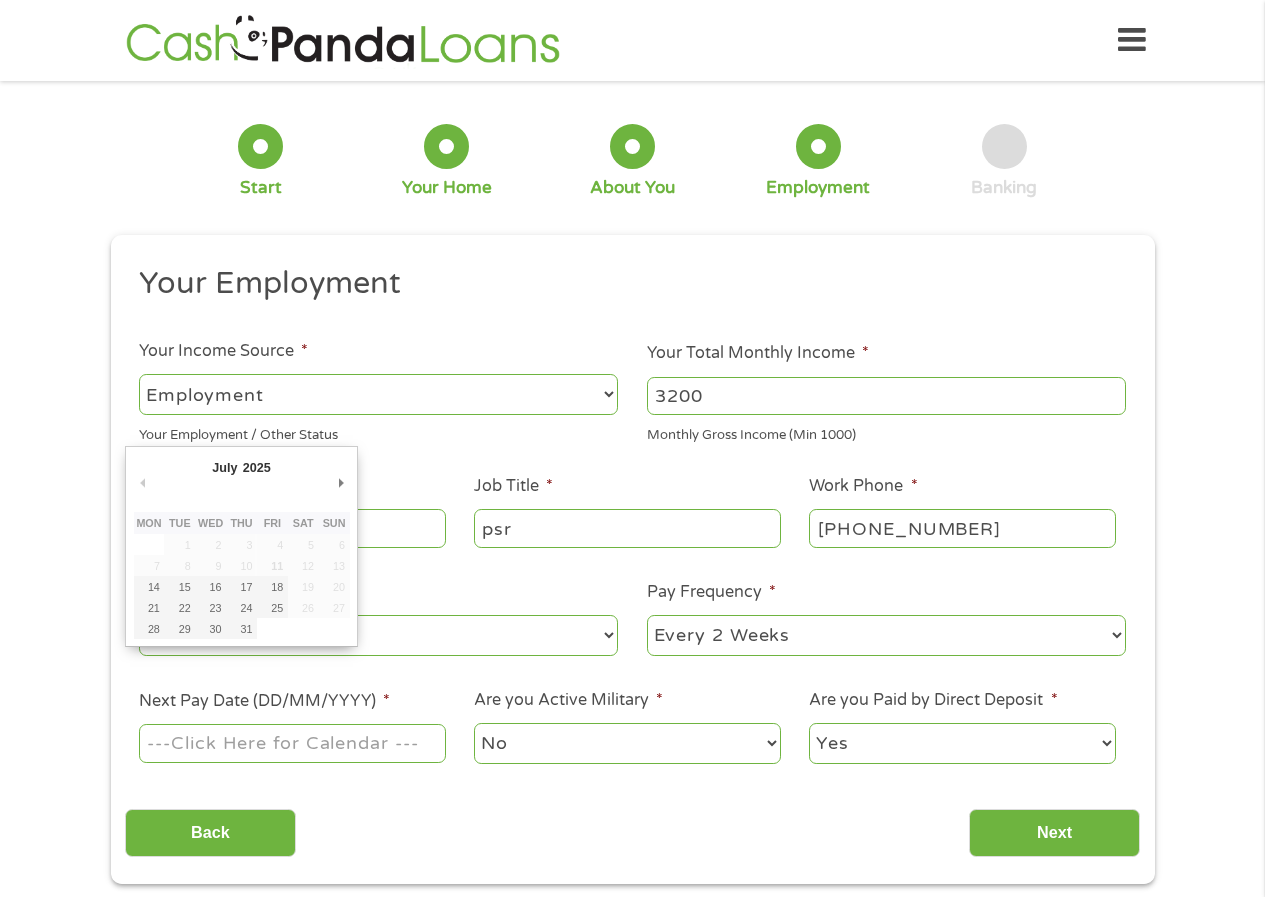click on "Next Pay Date (DD/MM/YYYY) *" at bounding box center [292, 743] 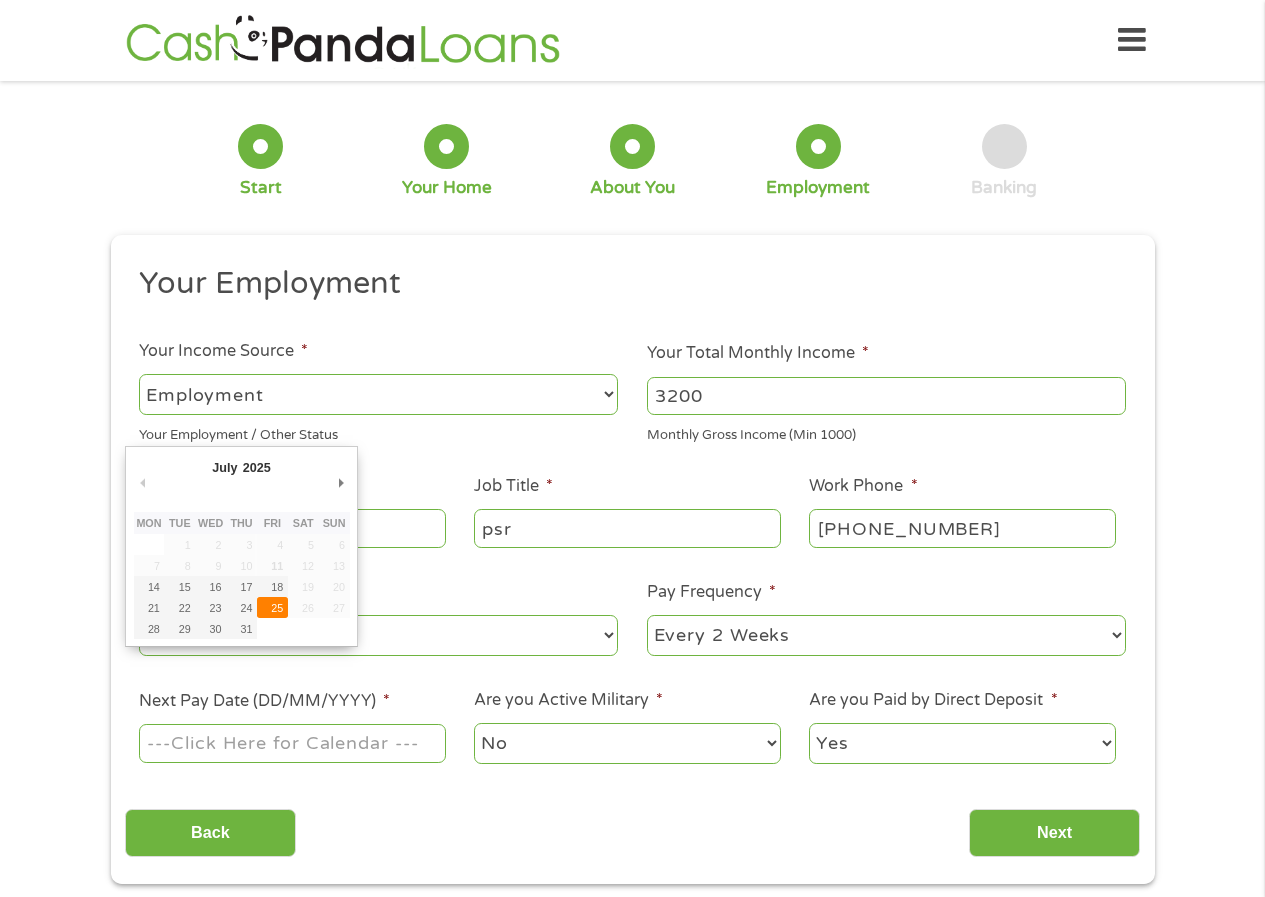 type on "[DATE]" 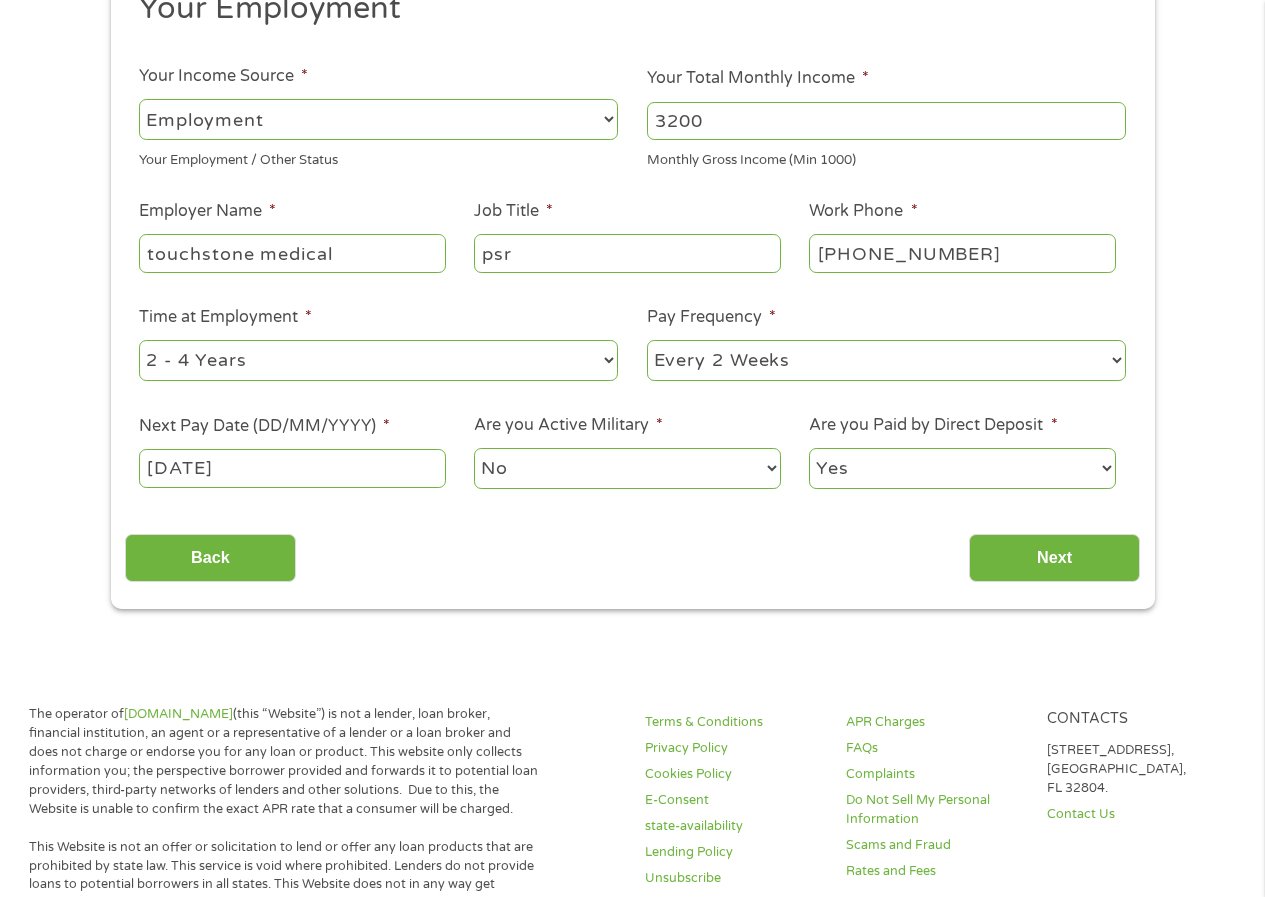 scroll, scrollTop: 300, scrollLeft: 0, axis: vertical 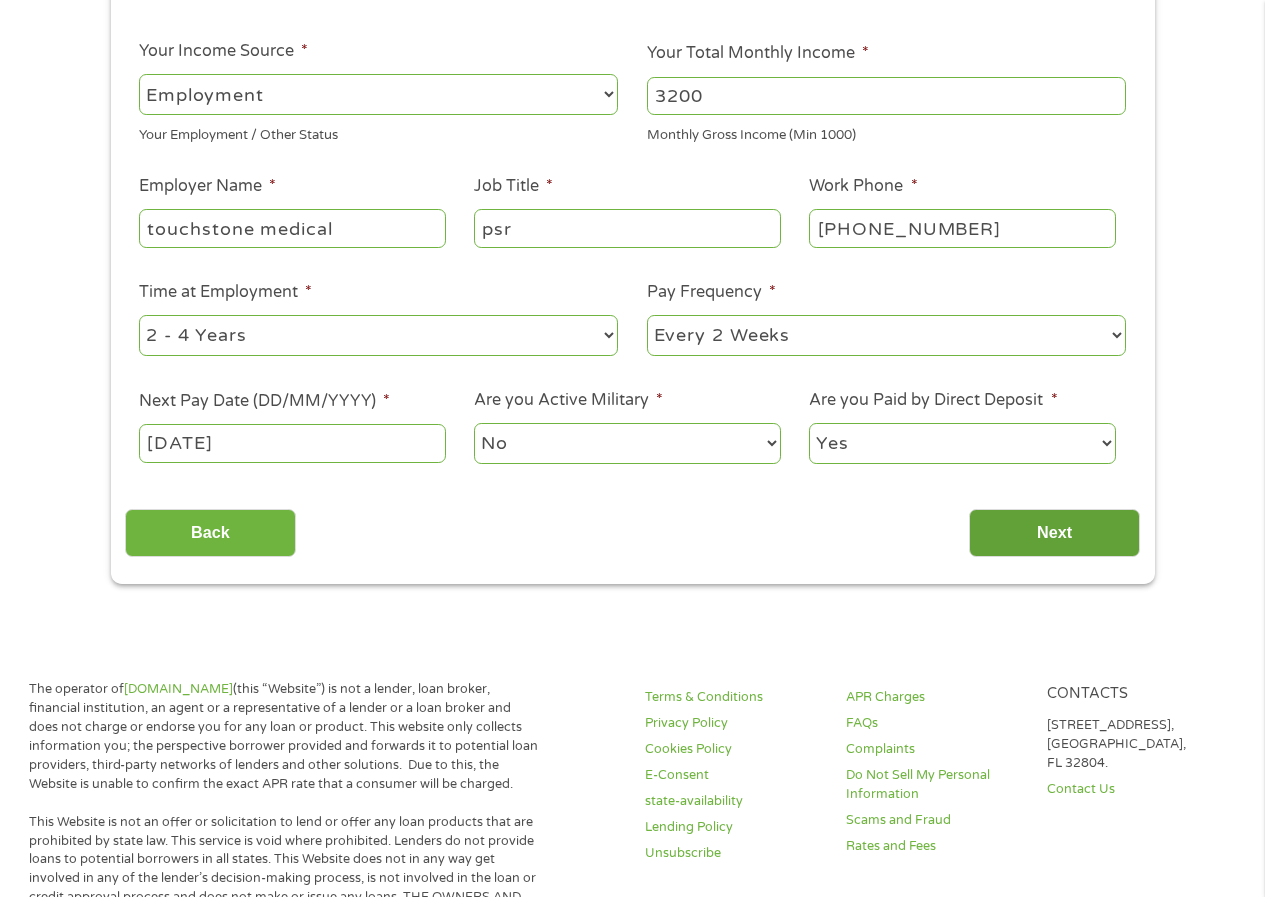 click on "Next" at bounding box center (1054, 533) 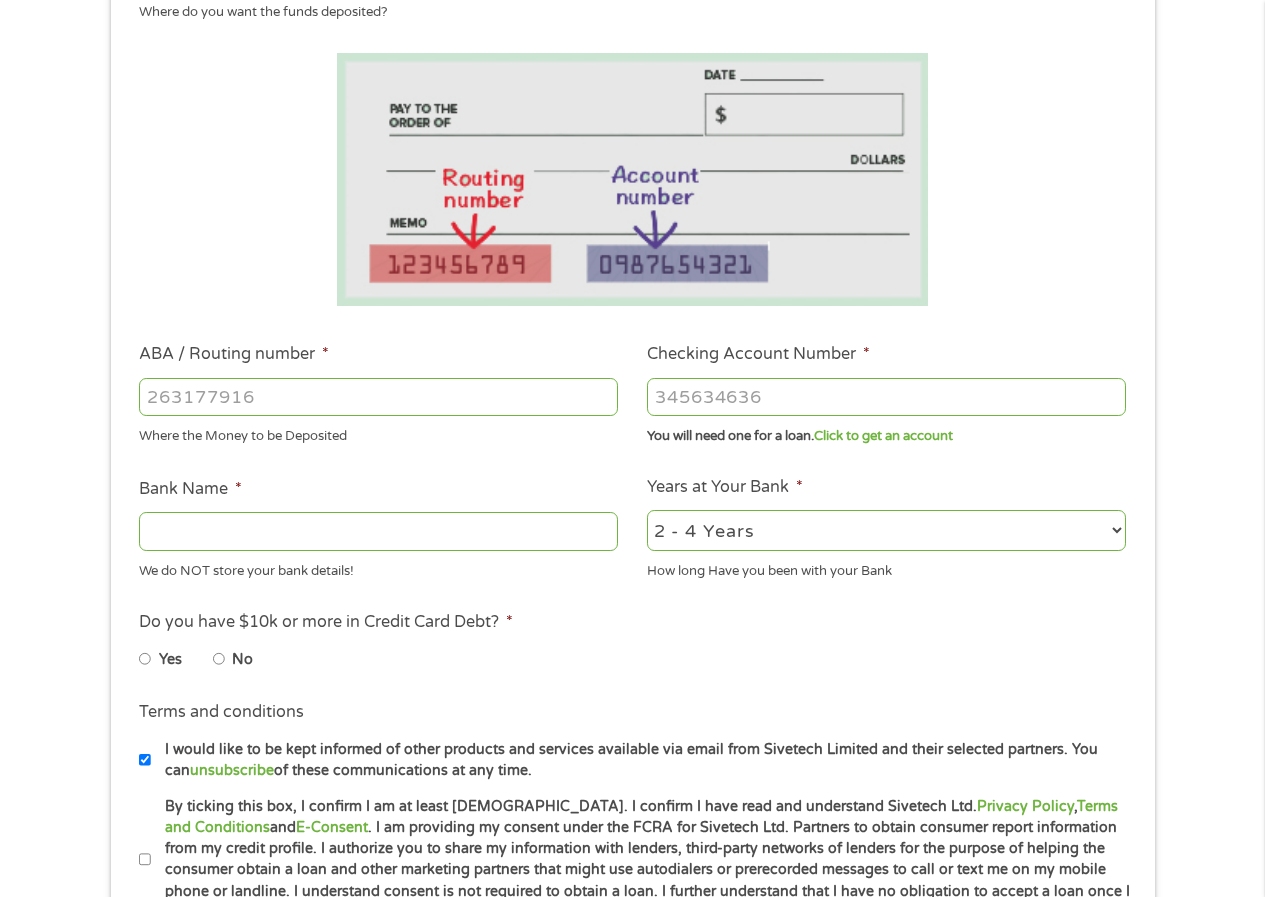 scroll, scrollTop: 8, scrollLeft: 8, axis: both 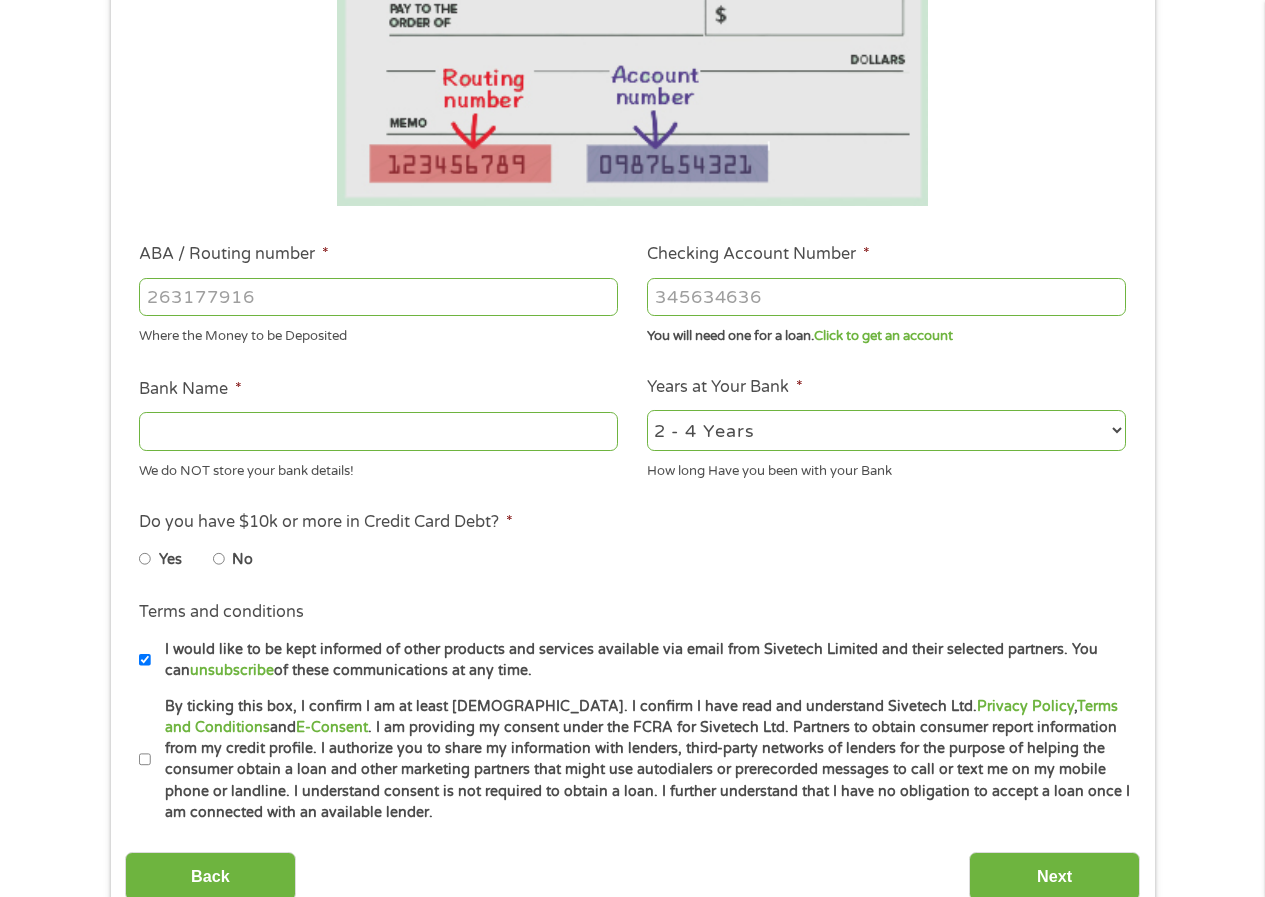 click on "Bank Name *" at bounding box center [378, 431] 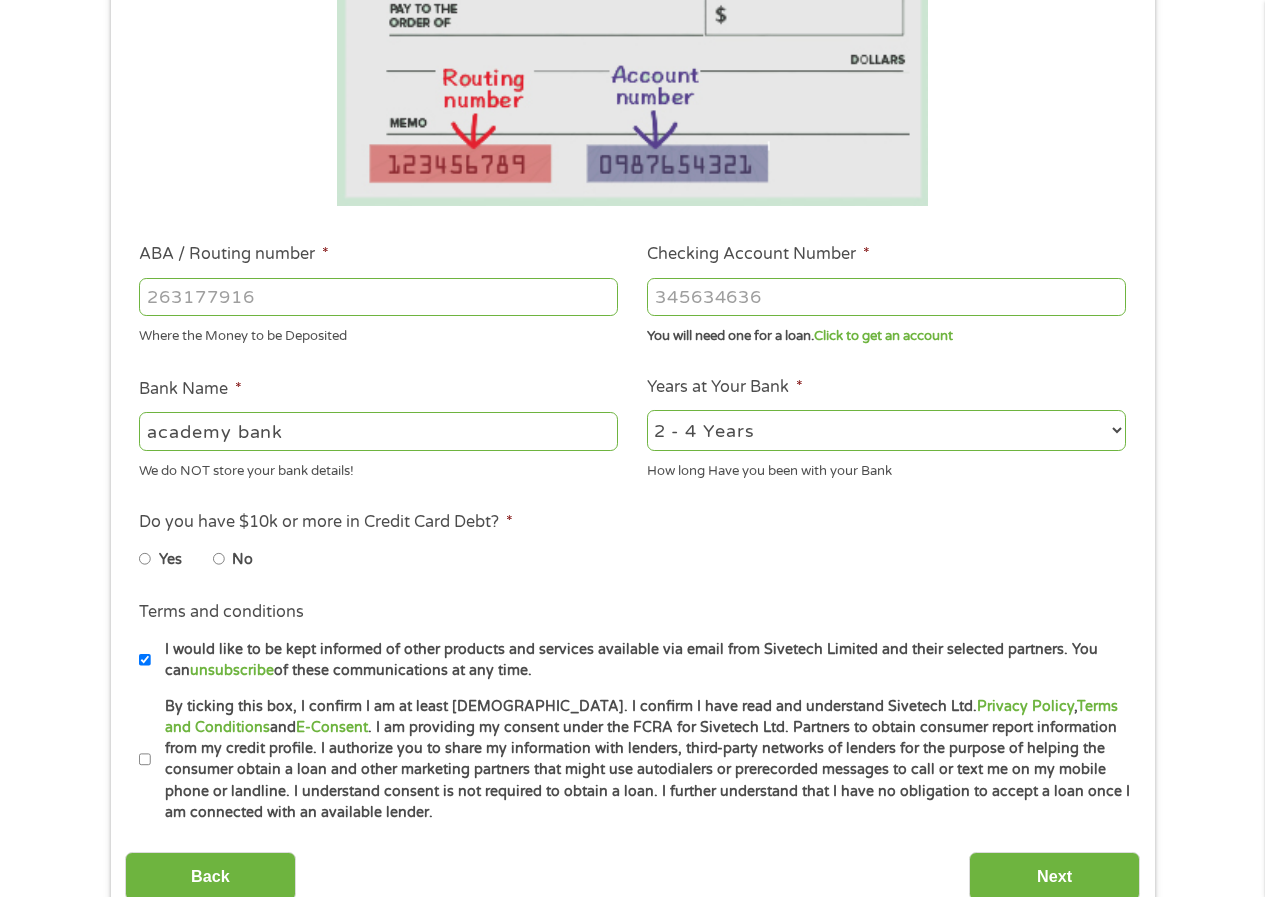 type on "academy bank" 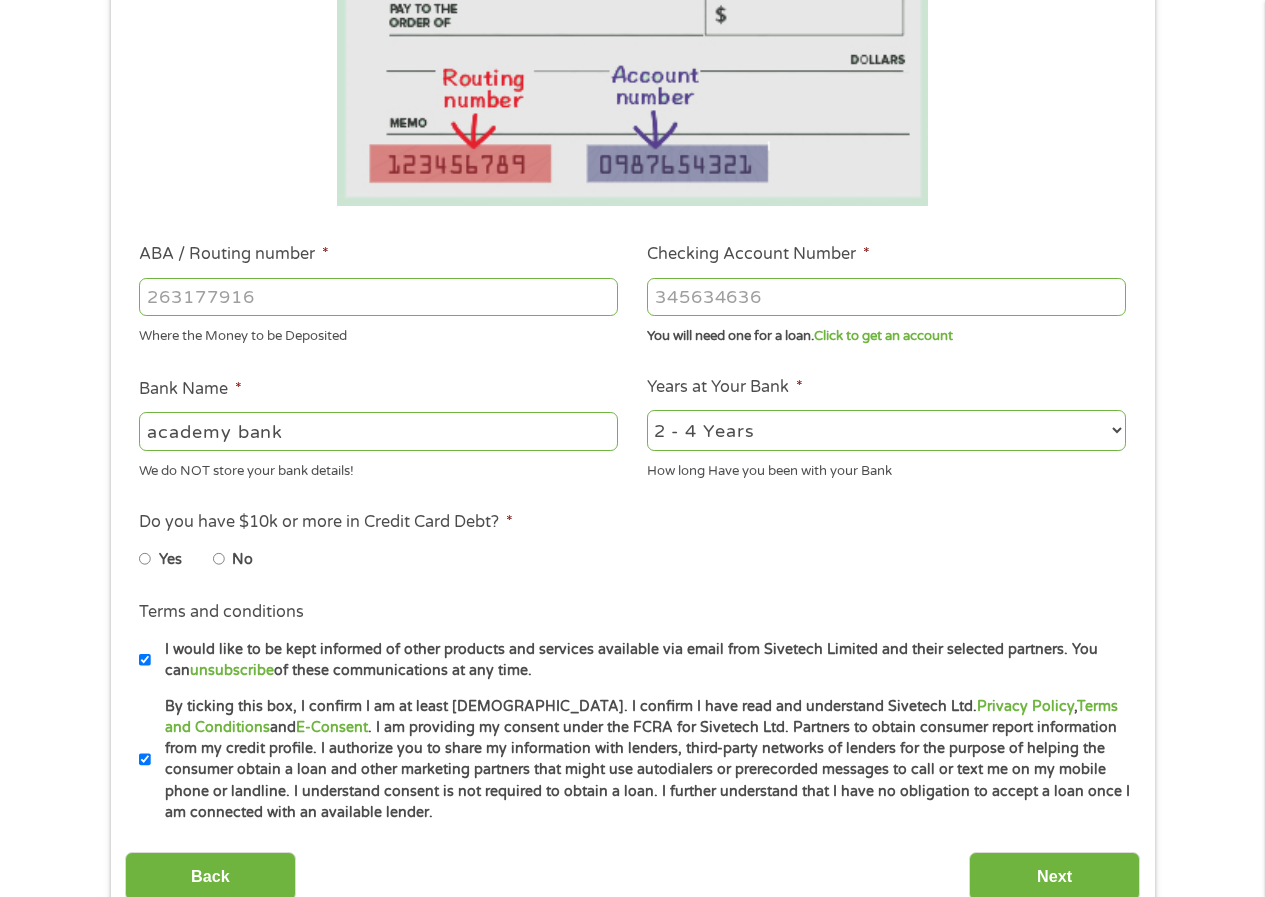 click on "ABA / Routing number *" at bounding box center (378, 297) 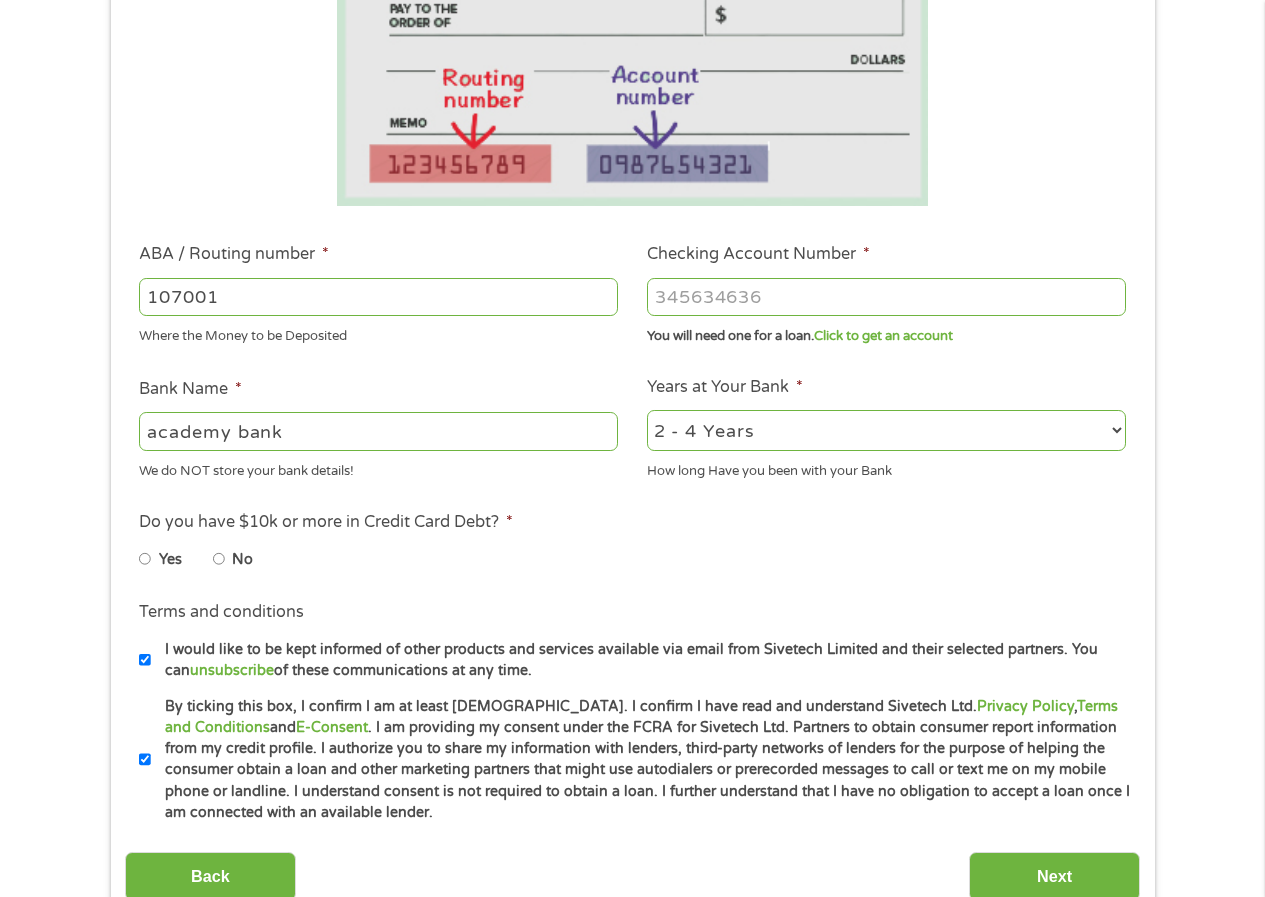 click on "107001" at bounding box center (378, 297) 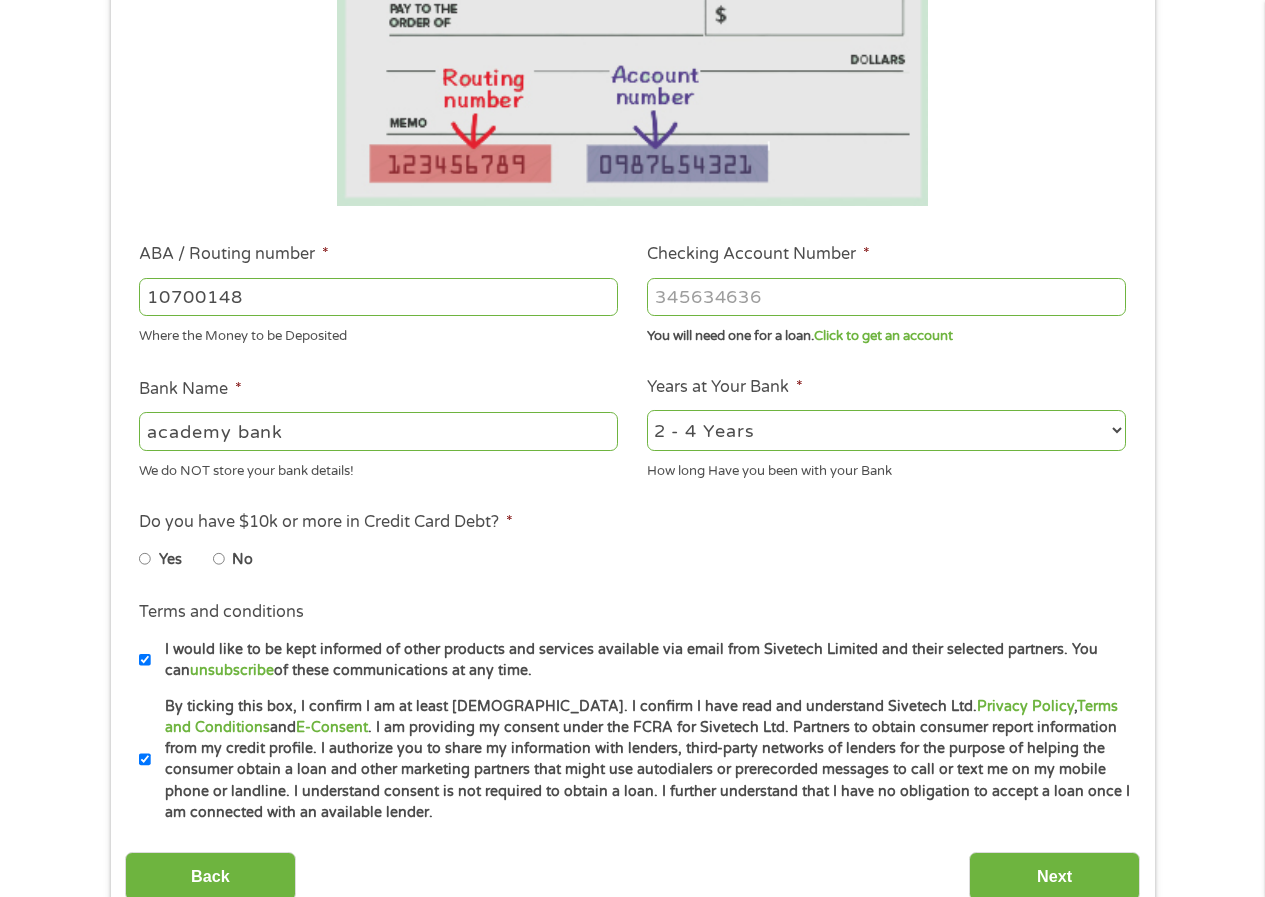 type on "107001481" 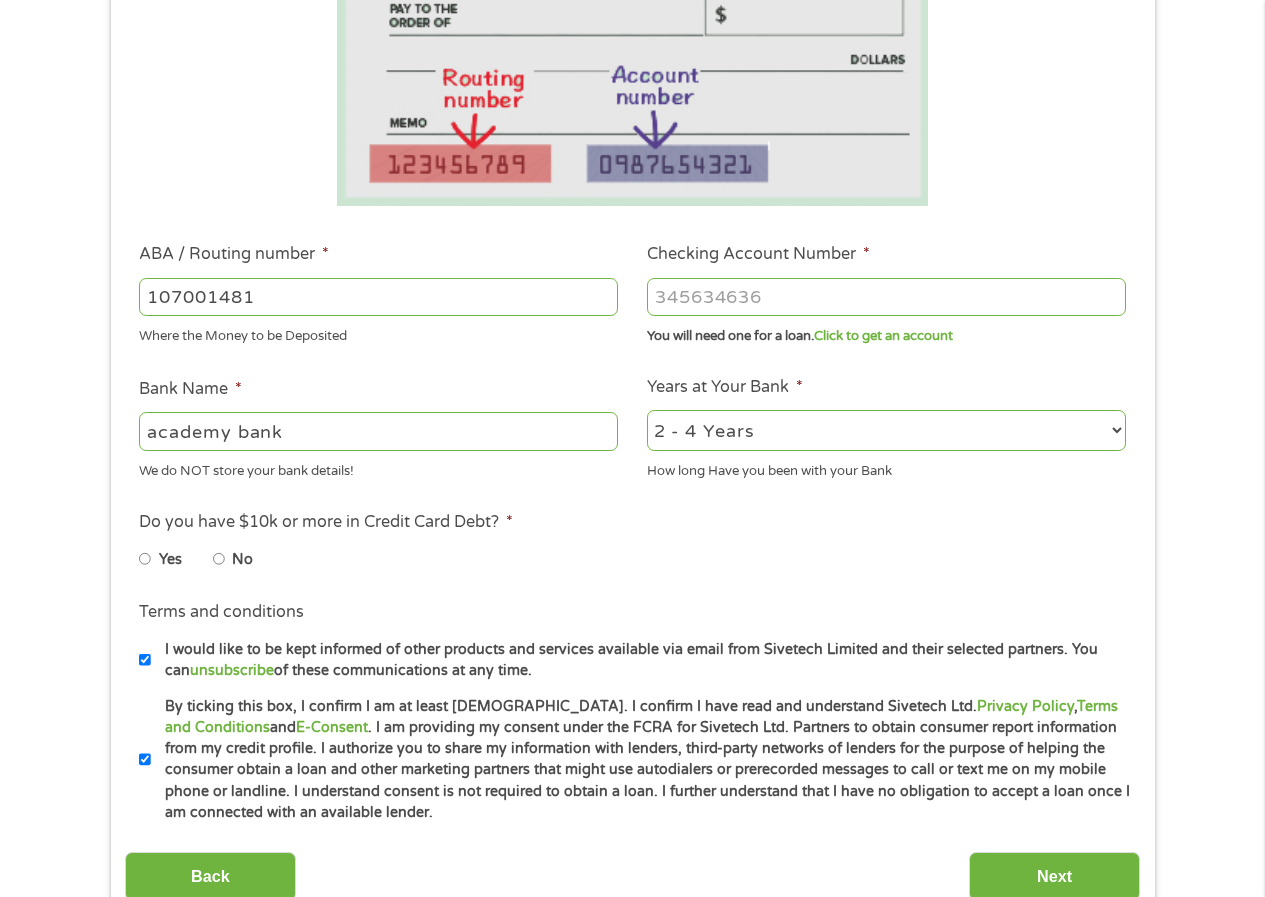 type on "ACADEMY BANK" 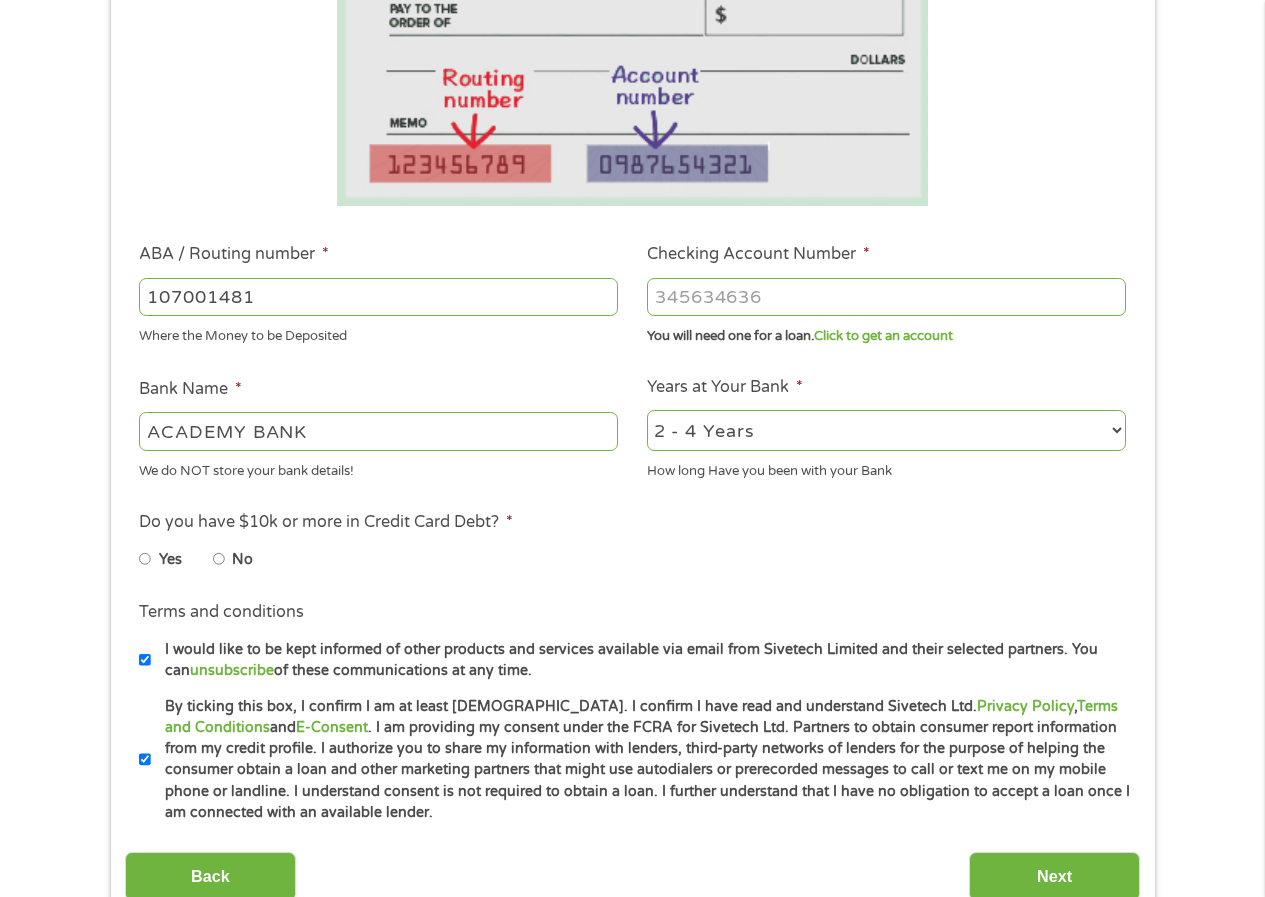 type on "107001481" 